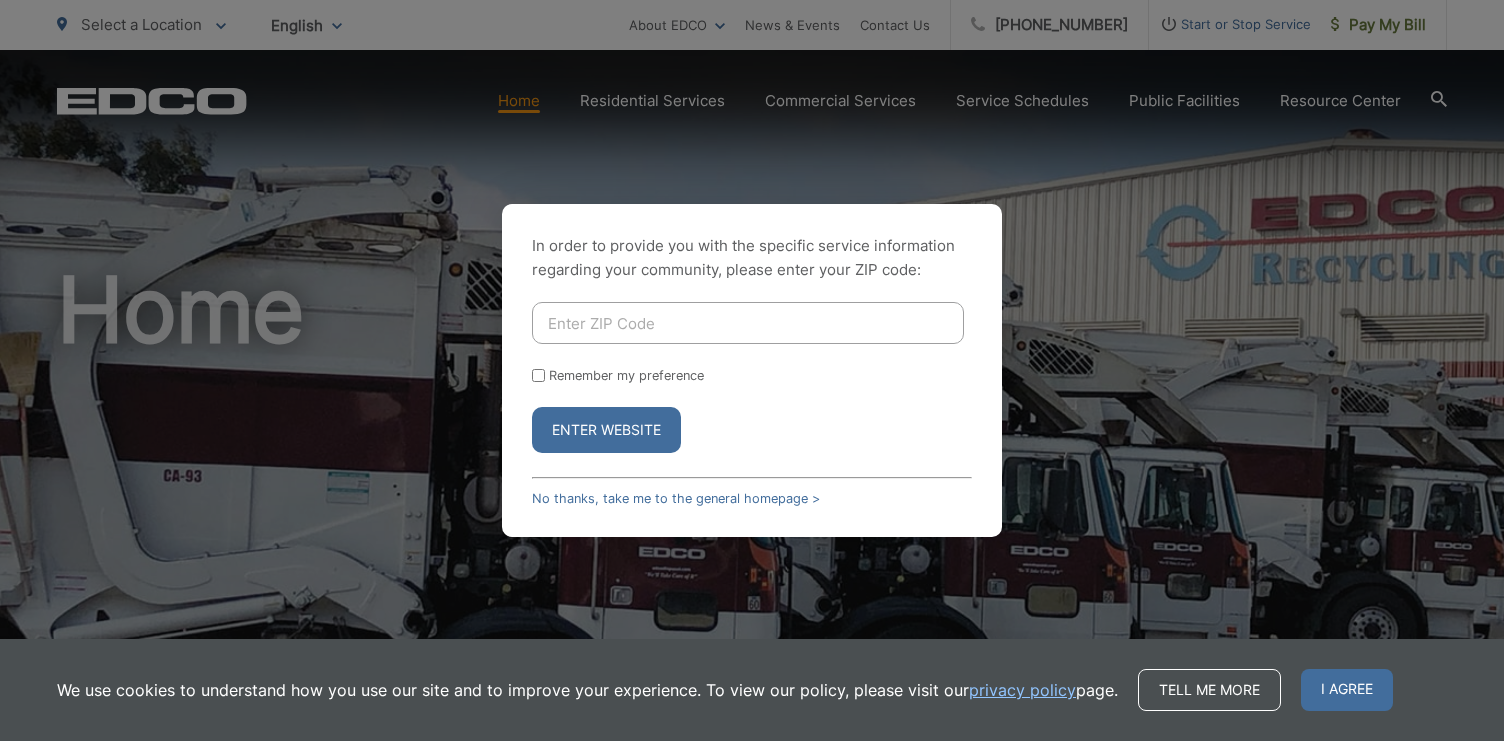 scroll, scrollTop: 0, scrollLeft: 0, axis: both 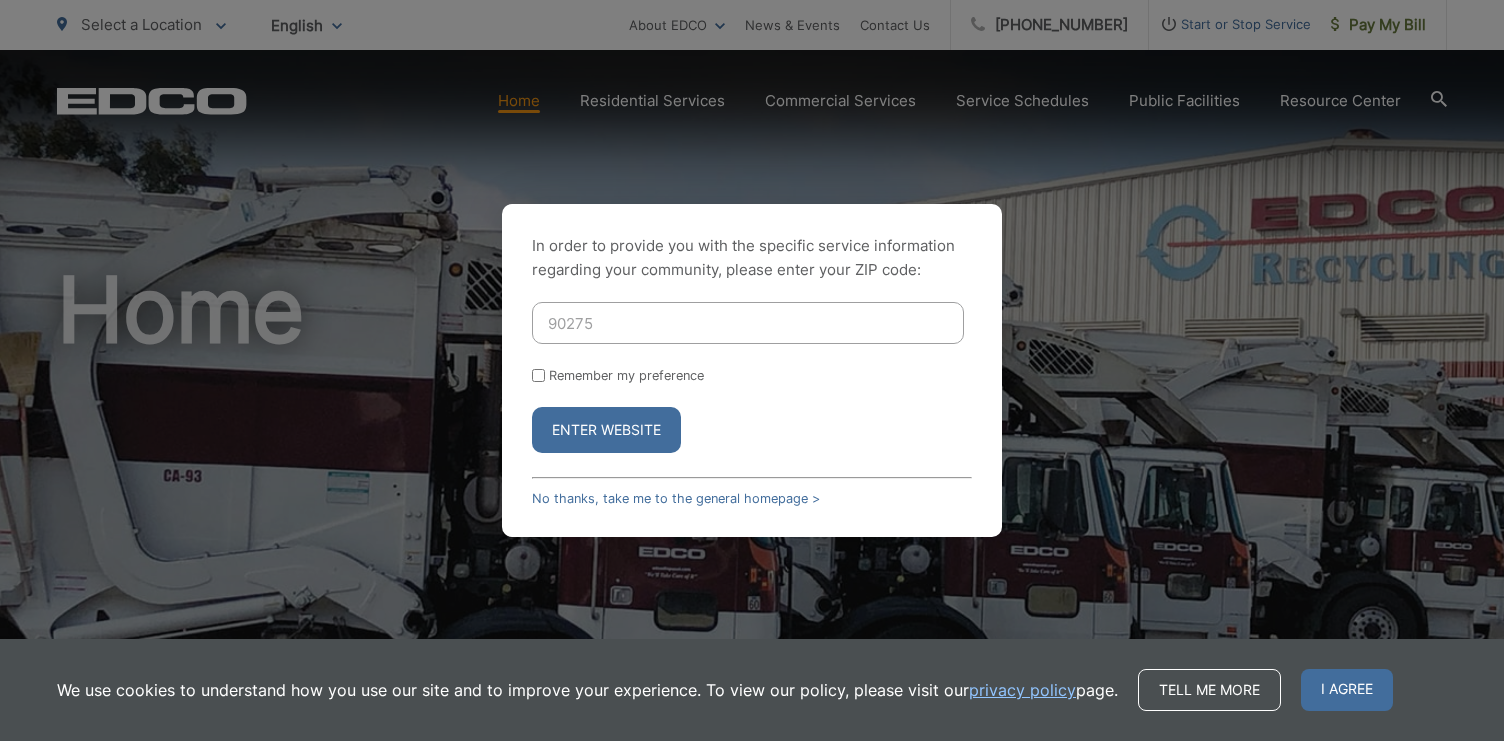 click on "Enter Website" at bounding box center [606, 430] 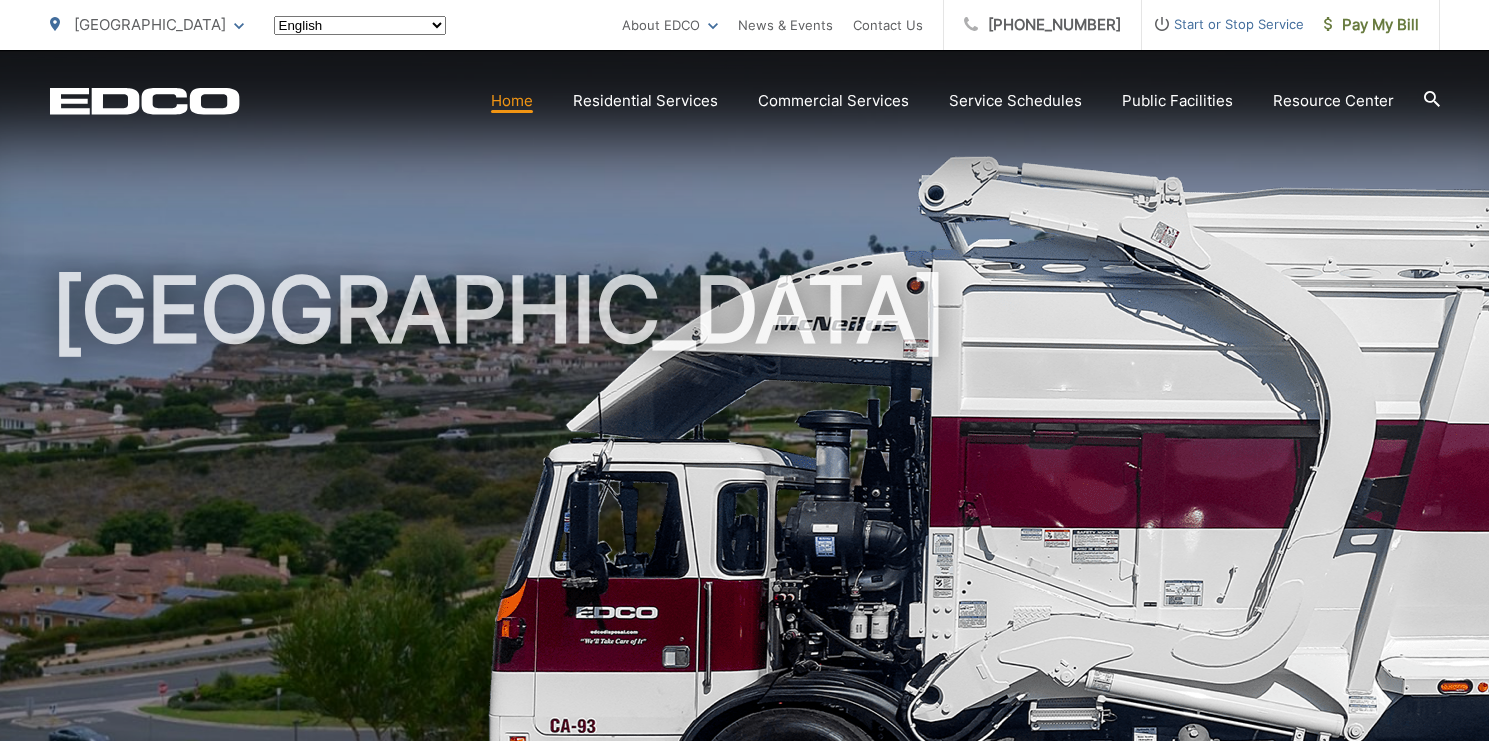 scroll, scrollTop: 0, scrollLeft: 0, axis: both 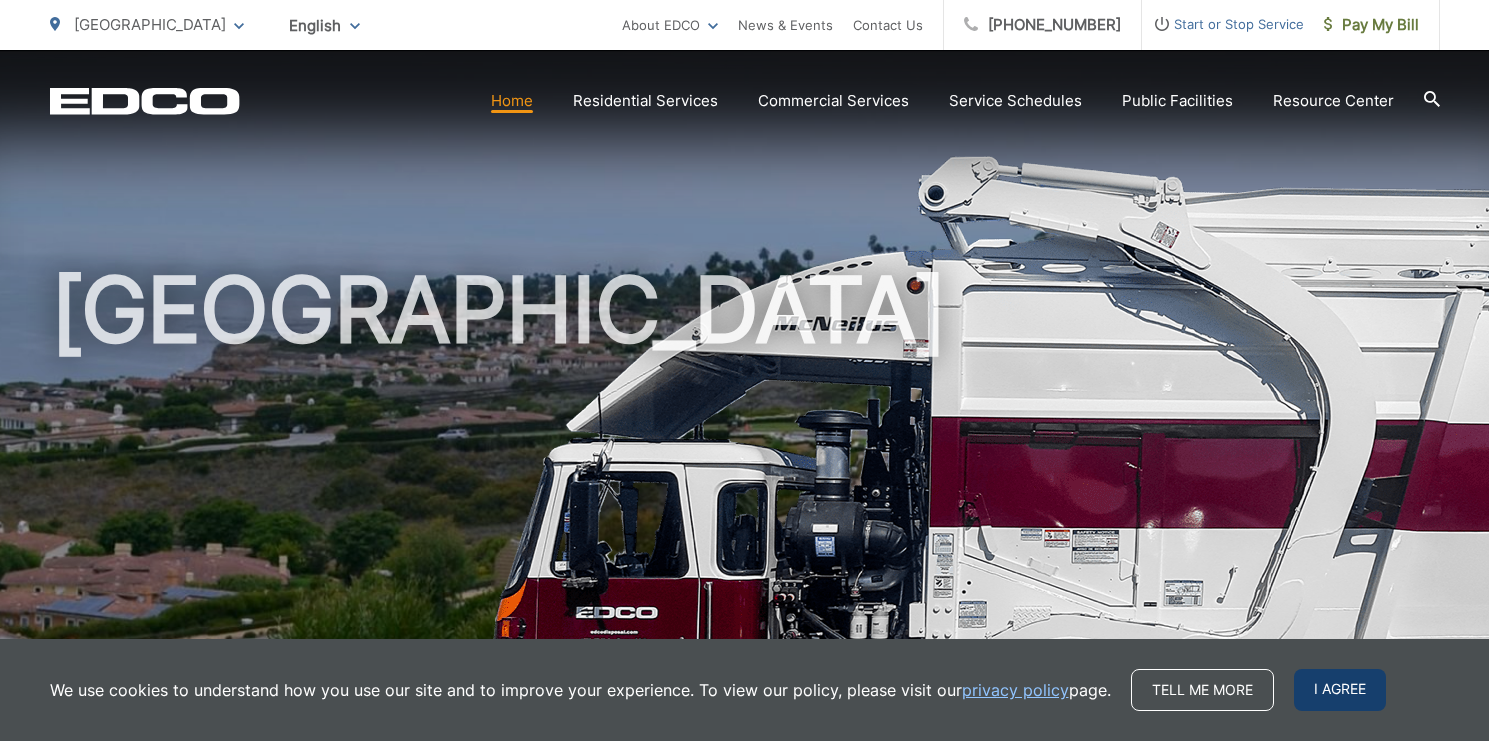 click on "I agree" at bounding box center [1340, 690] 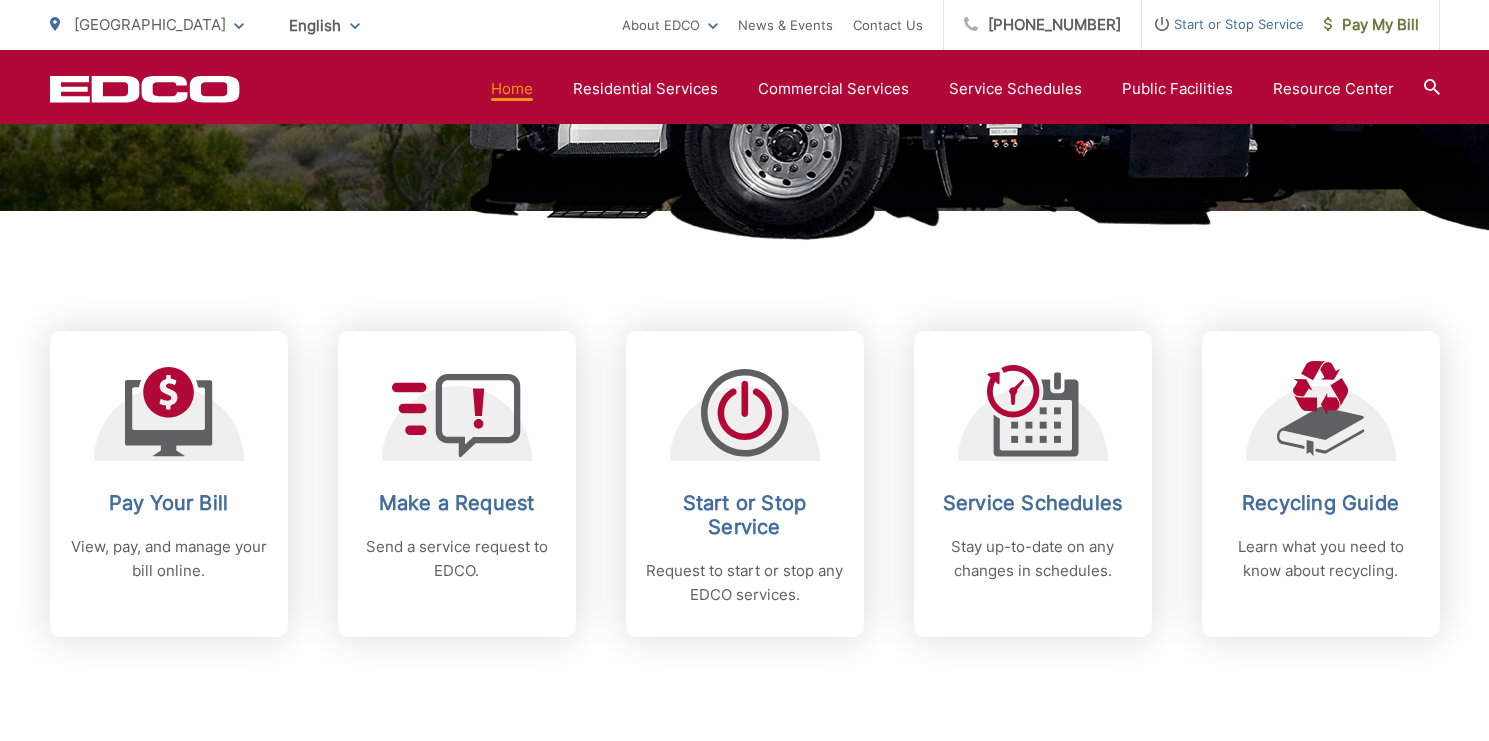 scroll, scrollTop: 652, scrollLeft: 0, axis: vertical 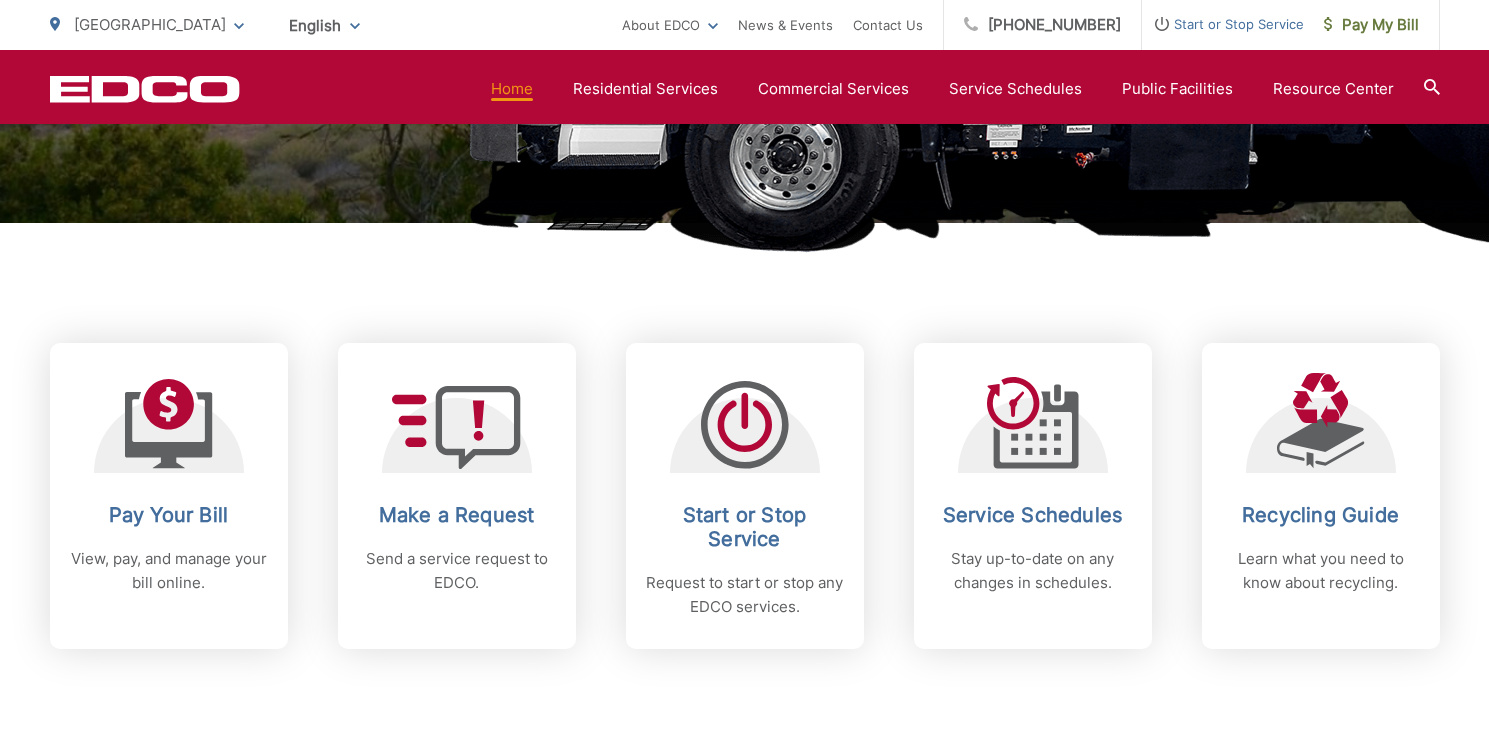click at bounding box center [744, -107] 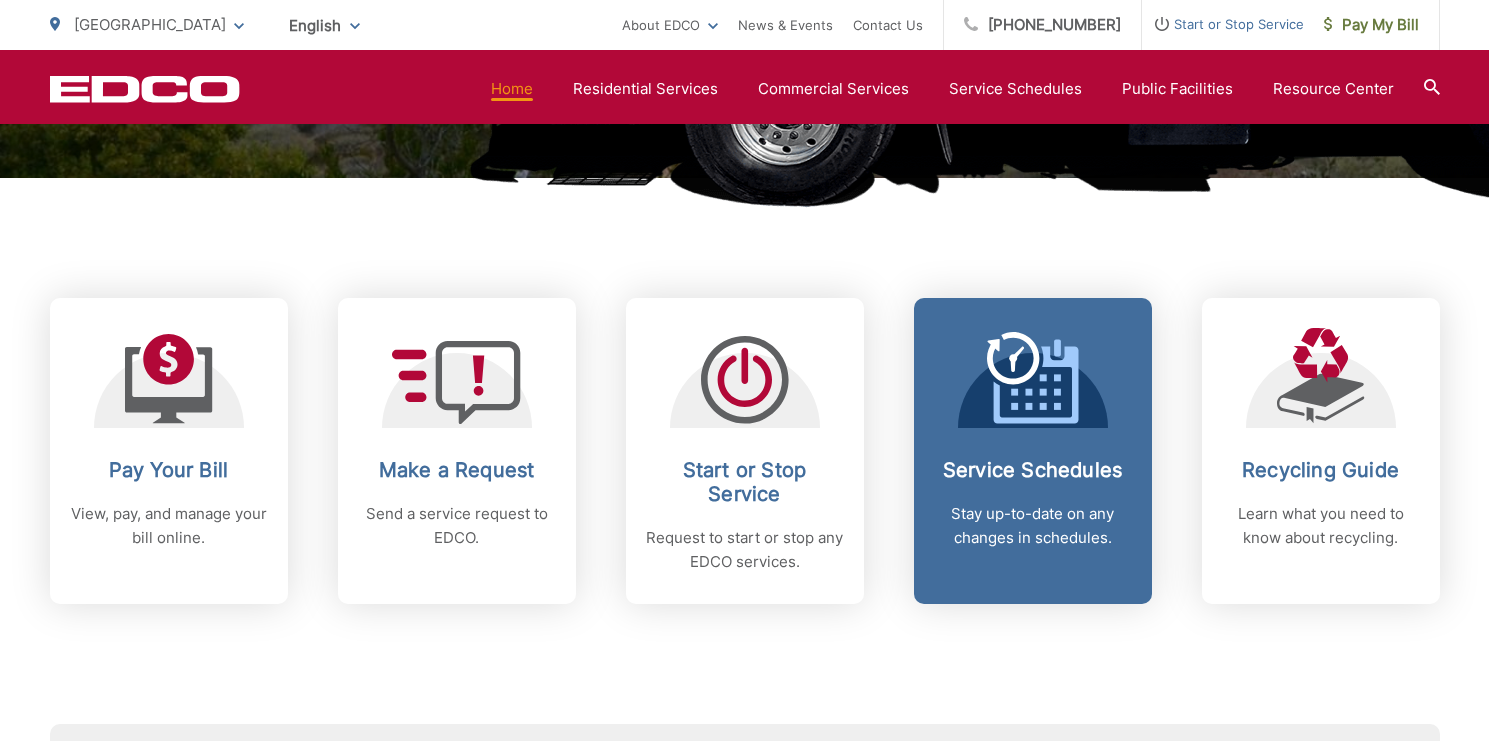 click on "Stay up-to-date on any changes in schedules." at bounding box center (1033, 526) 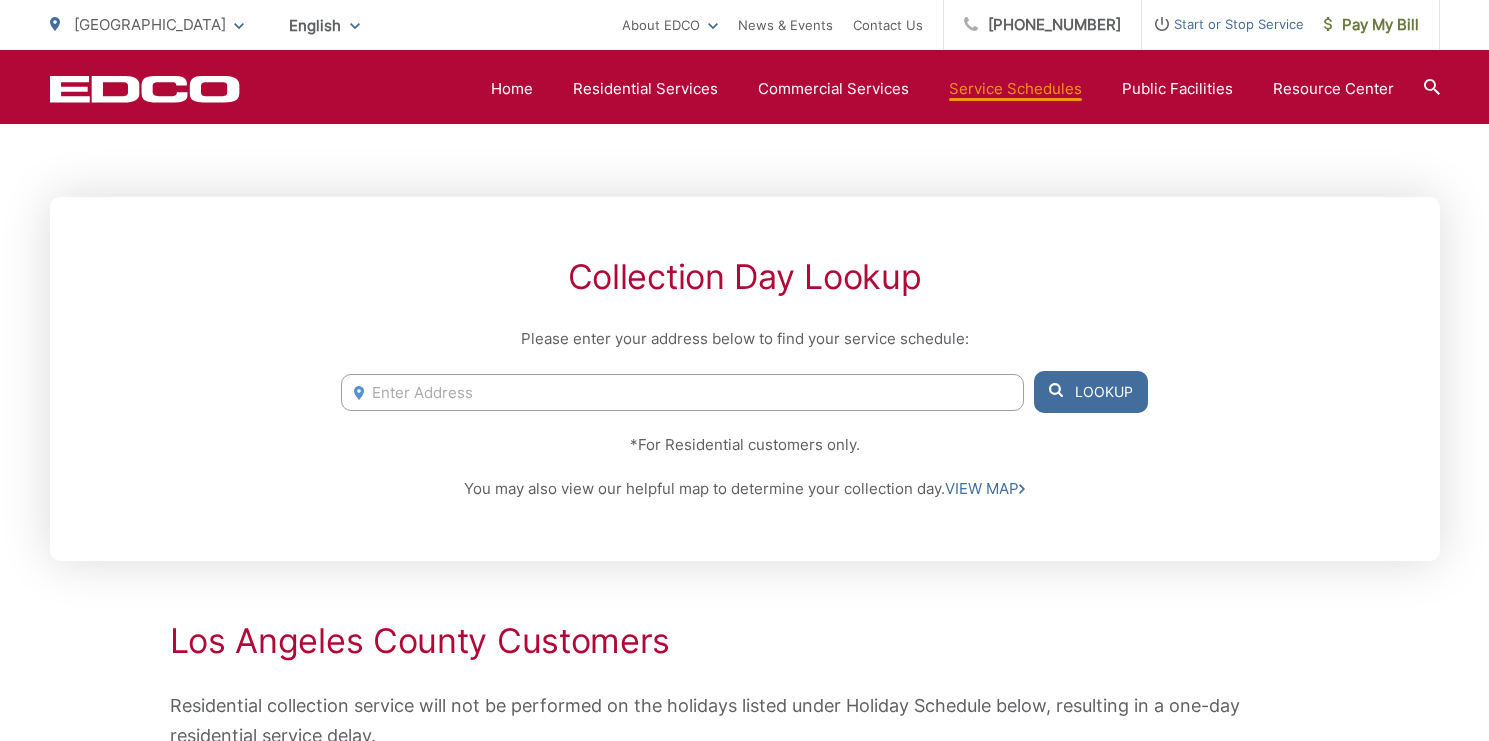 scroll, scrollTop: 0, scrollLeft: 0, axis: both 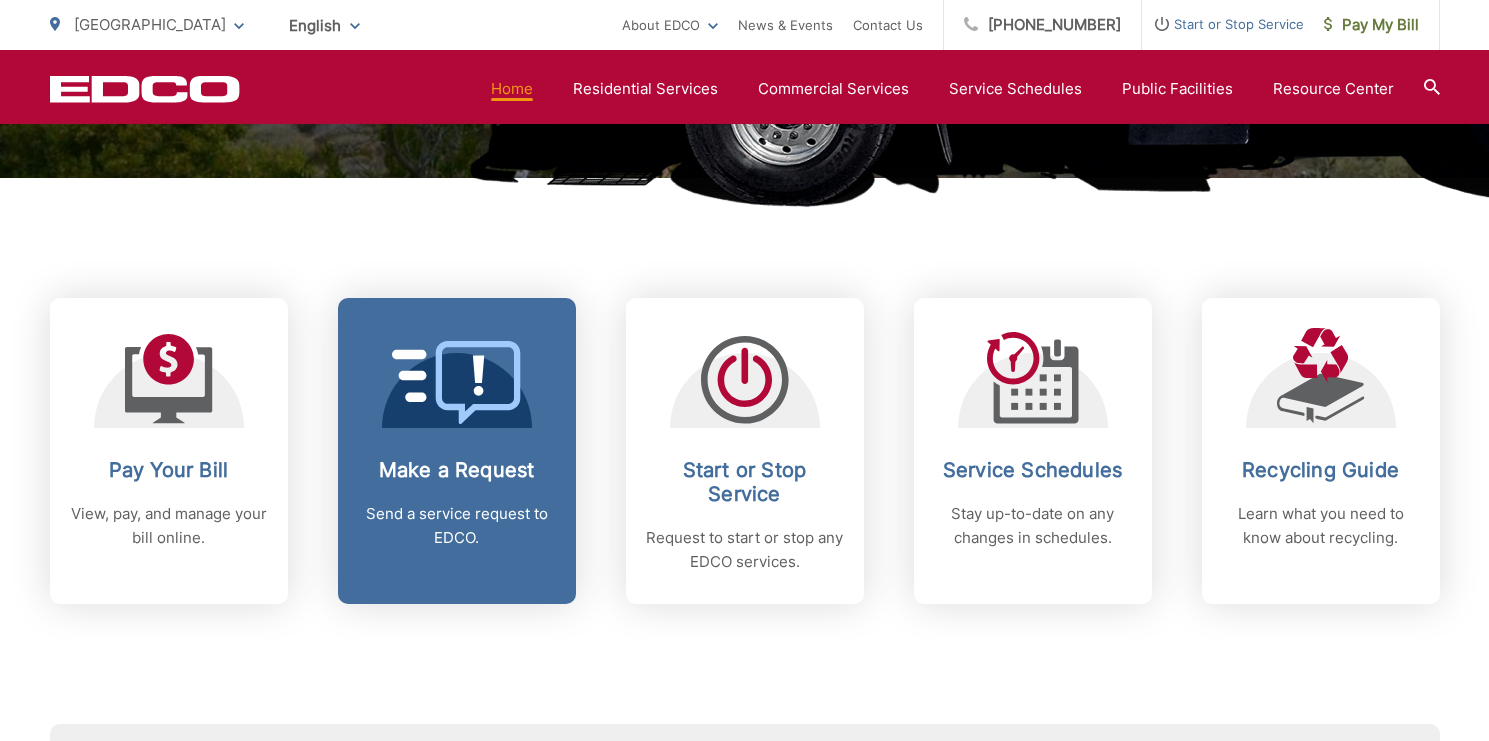 click on "Make a Request
Send a service request to EDCO." at bounding box center (457, 504) 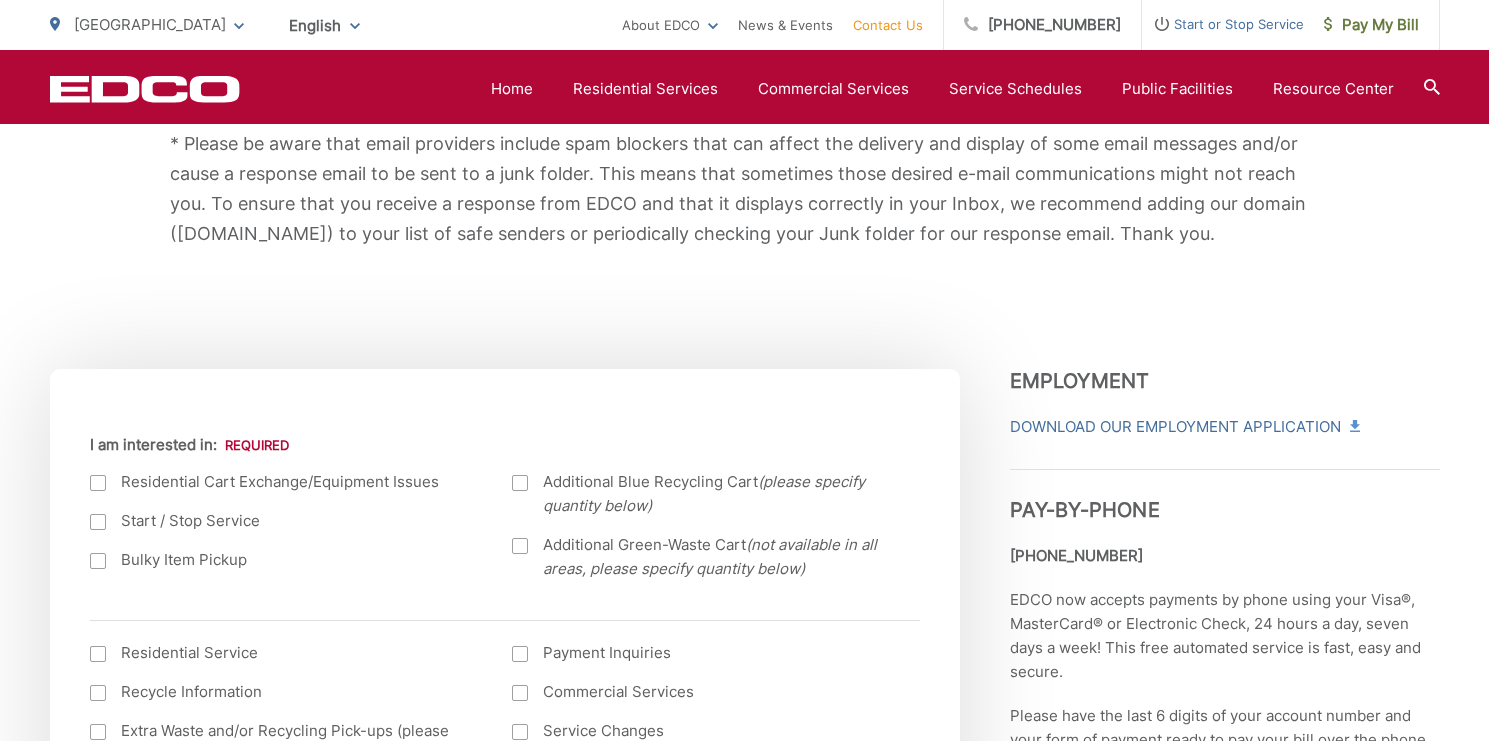 scroll, scrollTop: 497, scrollLeft: 0, axis: vertical 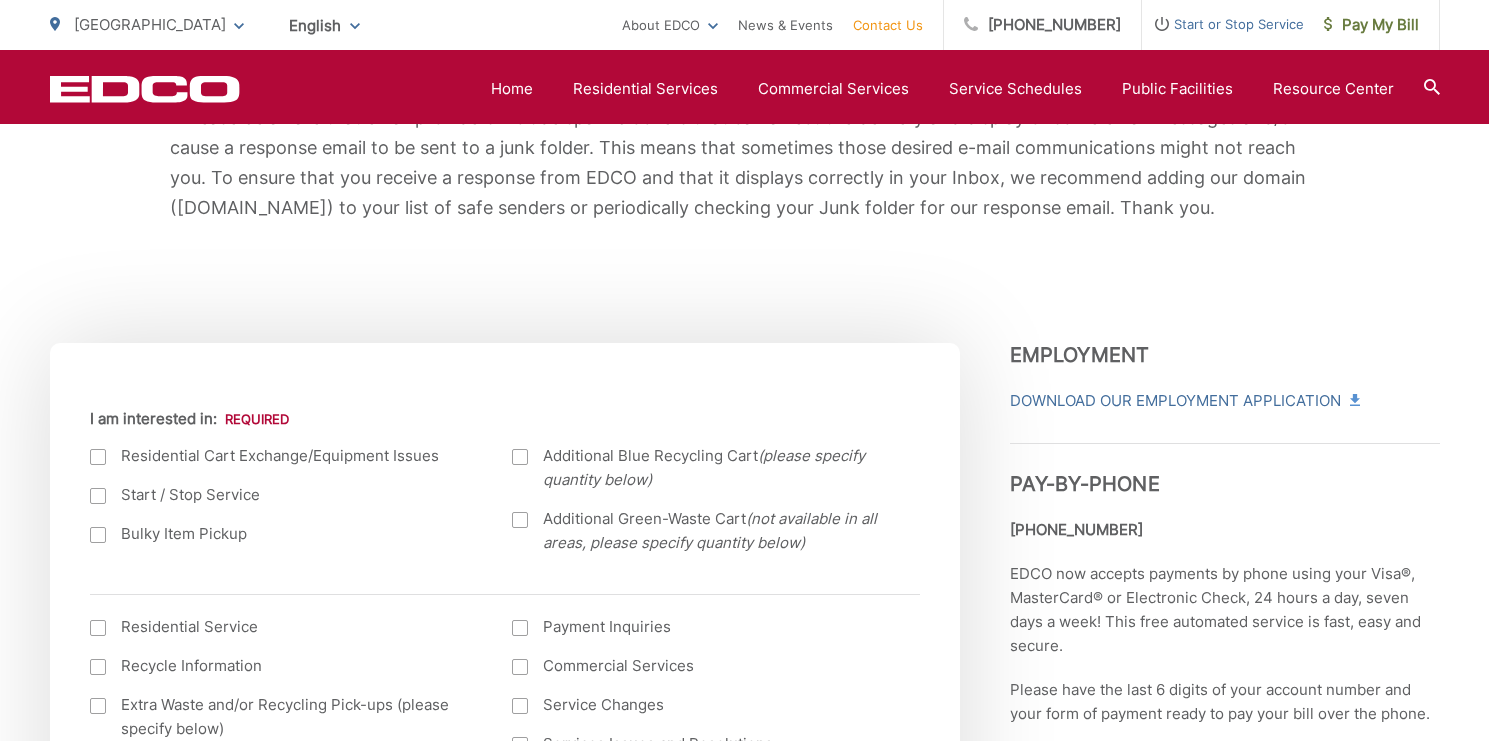 click on "Residential Cart Exchange/Equipment Issues" at bounding box center (281, 456) 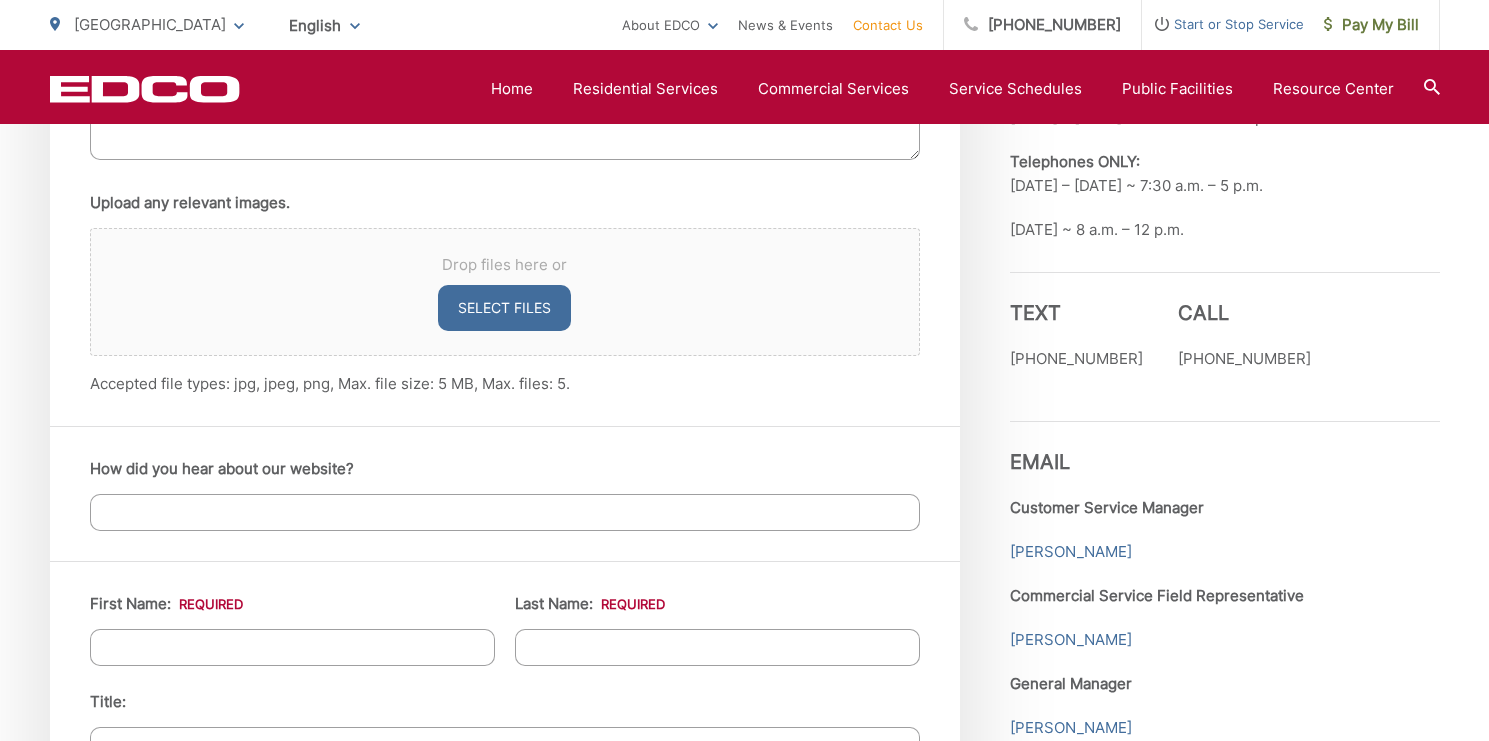 scroll, scrollTop: 1208, scrollLeft: 0, axis: vertical 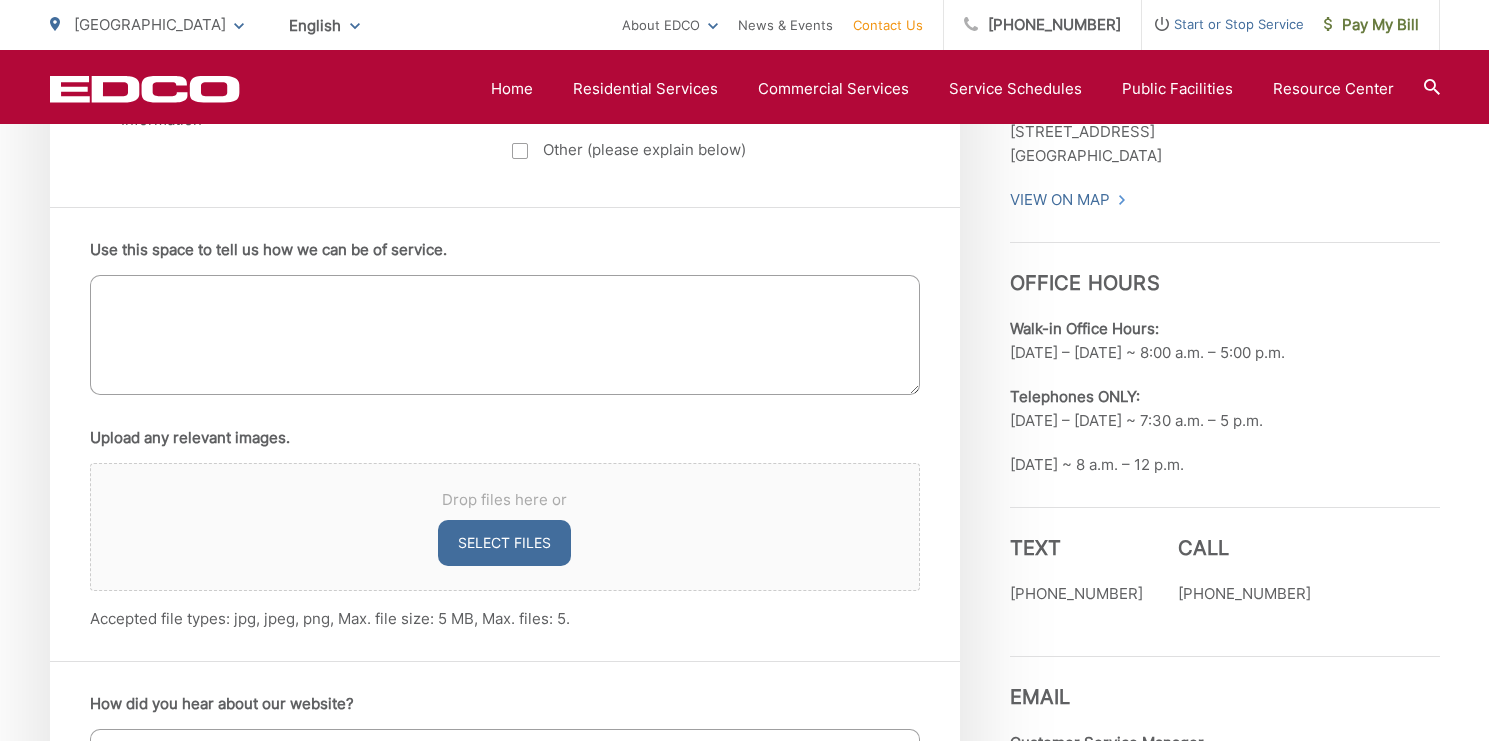 click on "Use this space to tell us how we can be of service." at bounding box center (505, 335) 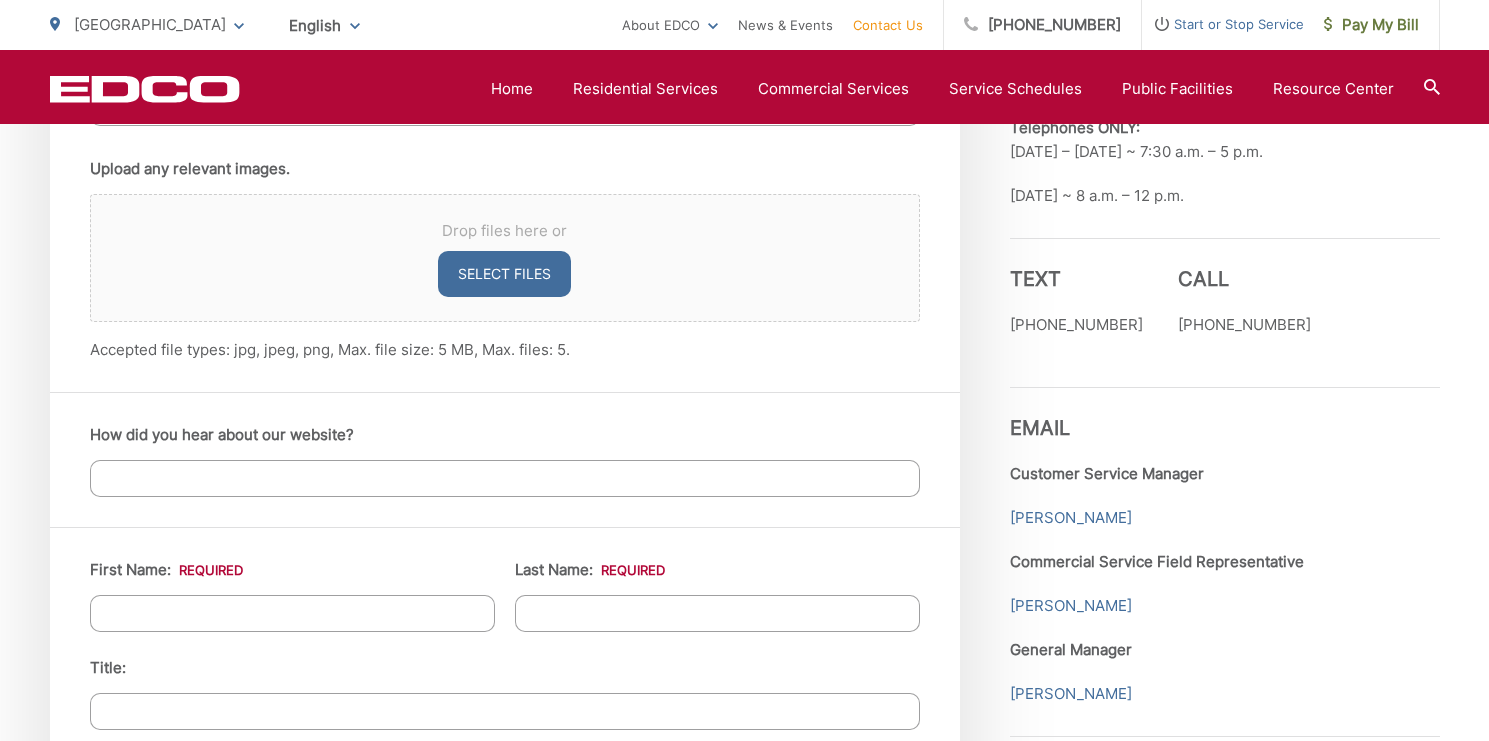 scroll, scrollTop: 1643, scrollLeft: 0, axis: vertical 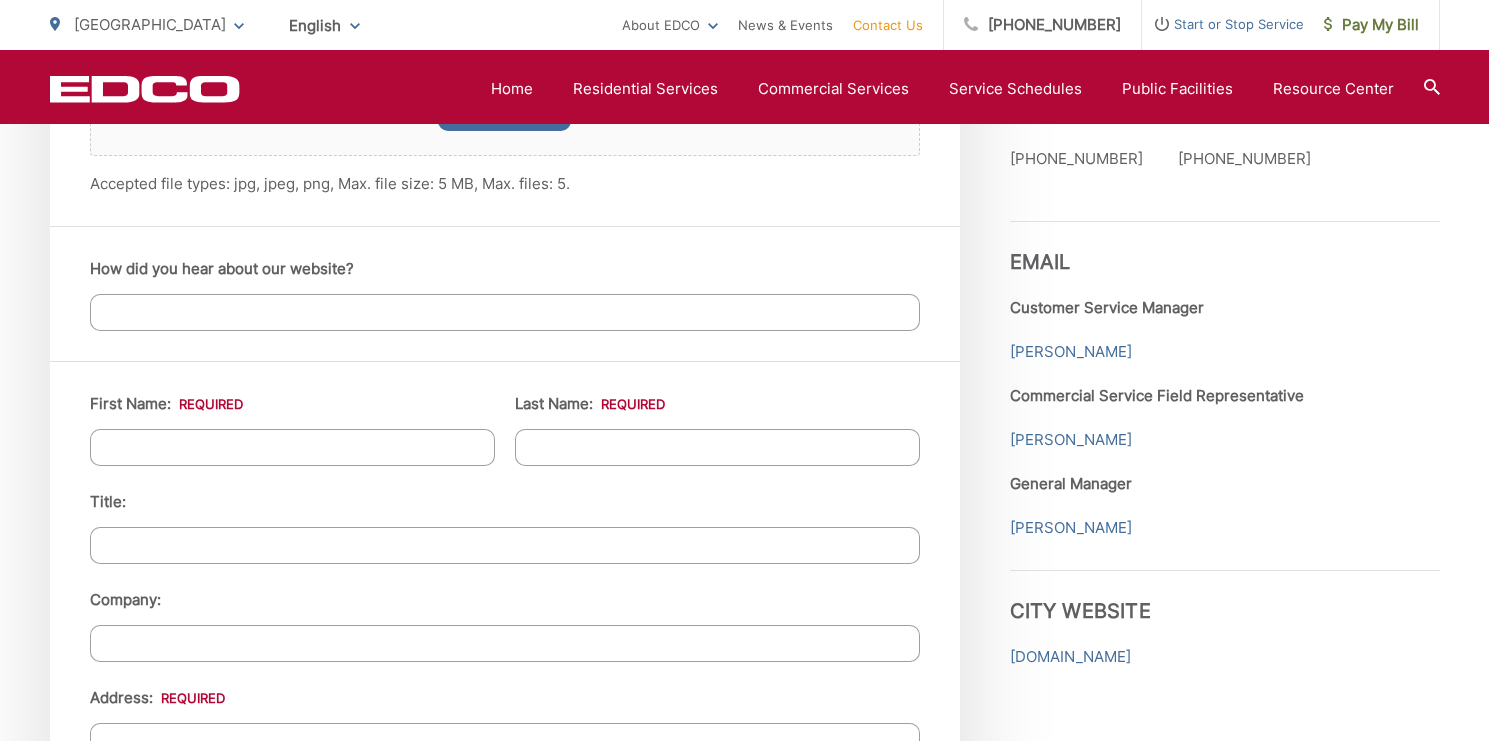 type on "I would like to ask you to exchange the cart of Green-waste and Glay-waste." 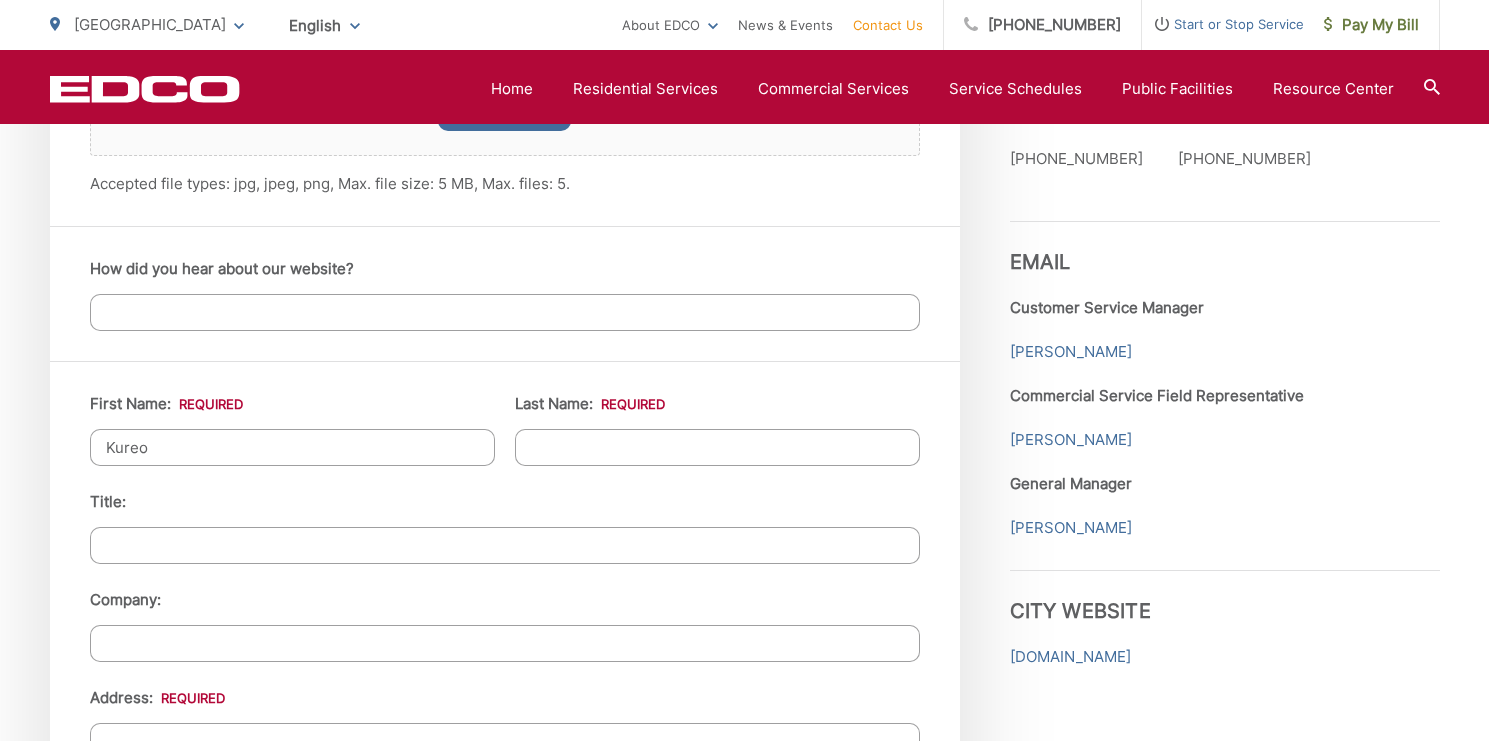 type on "Yoshida" 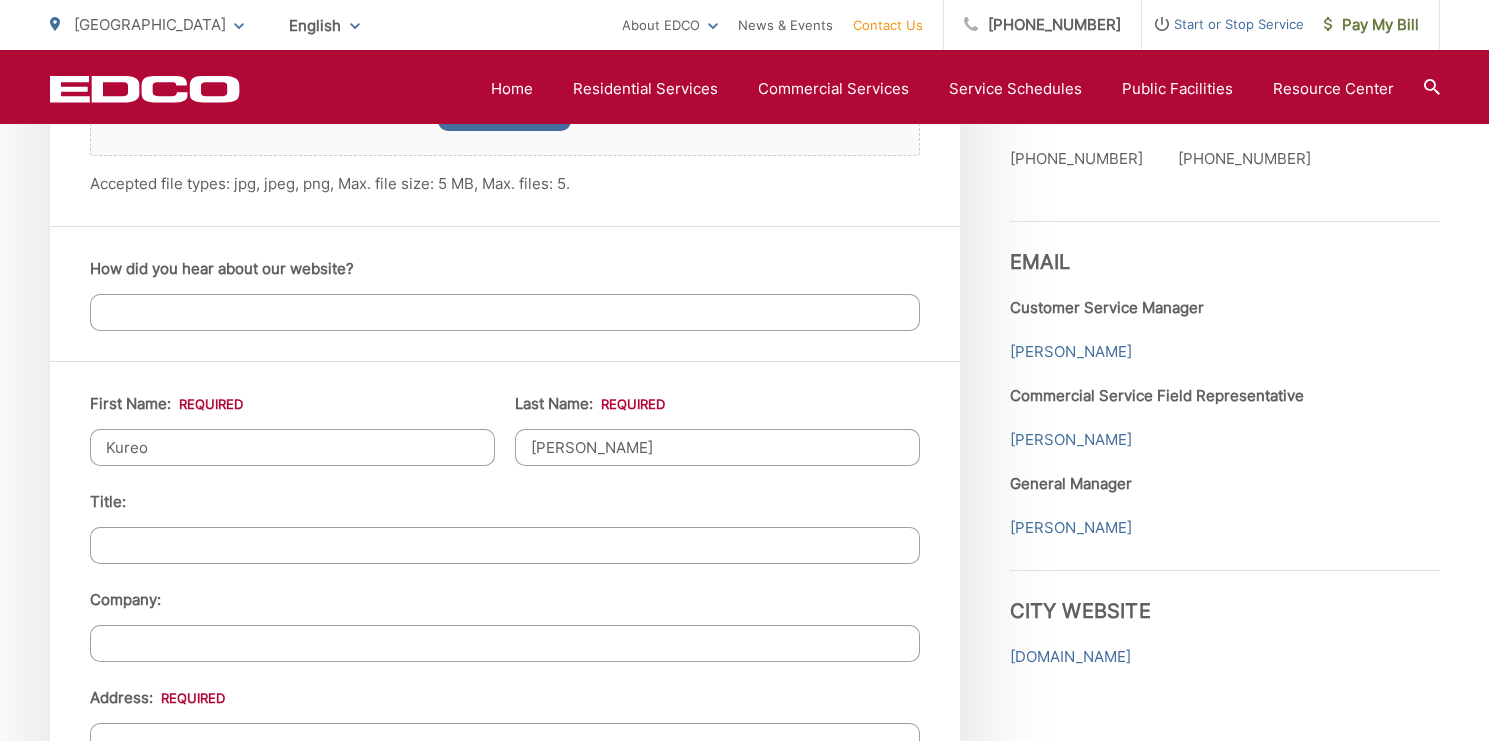 type on "SHMA" 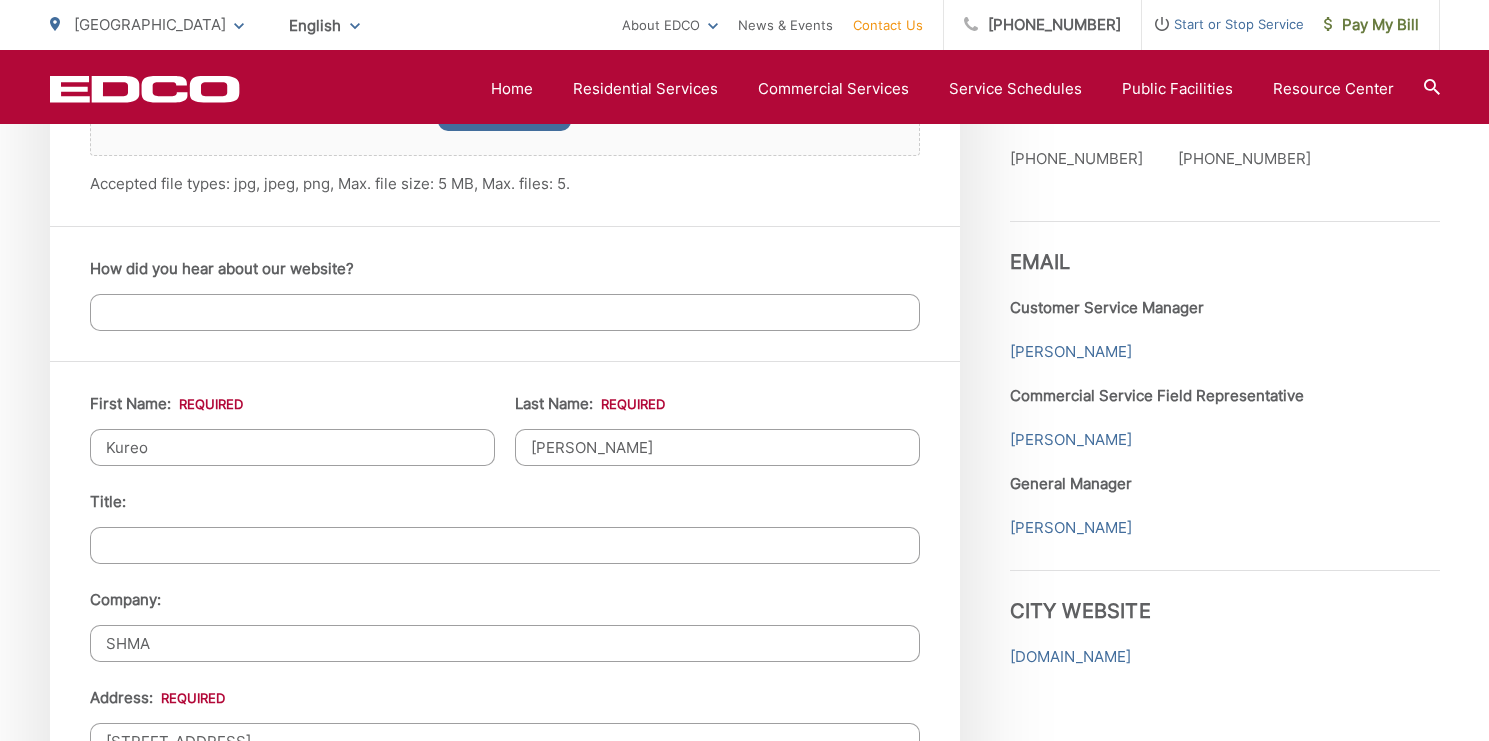 type on "6502199446" 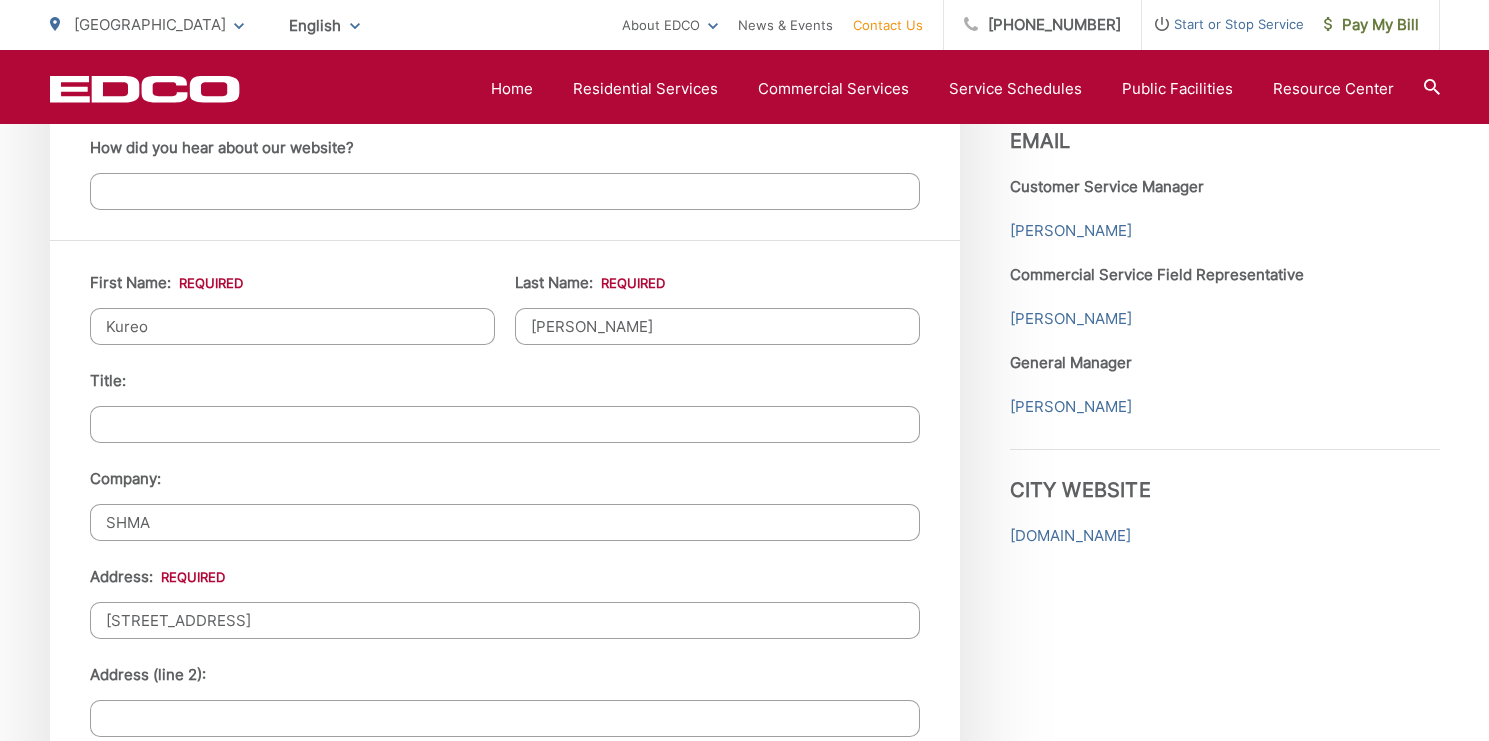scroll, scrollTop: 1790, scrollLeft: 0, axis: vertical 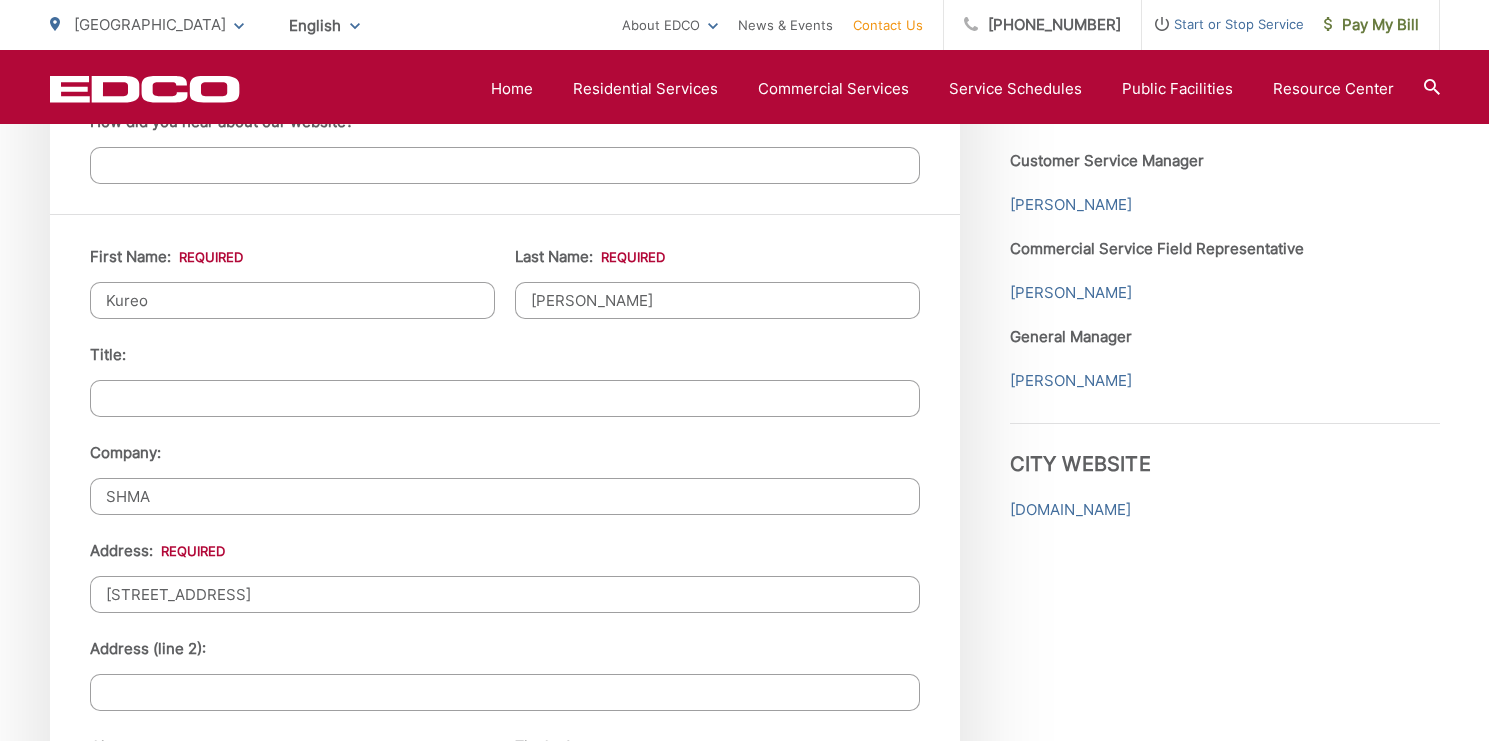 click on "SHMA" at bounding box center [505, 496] 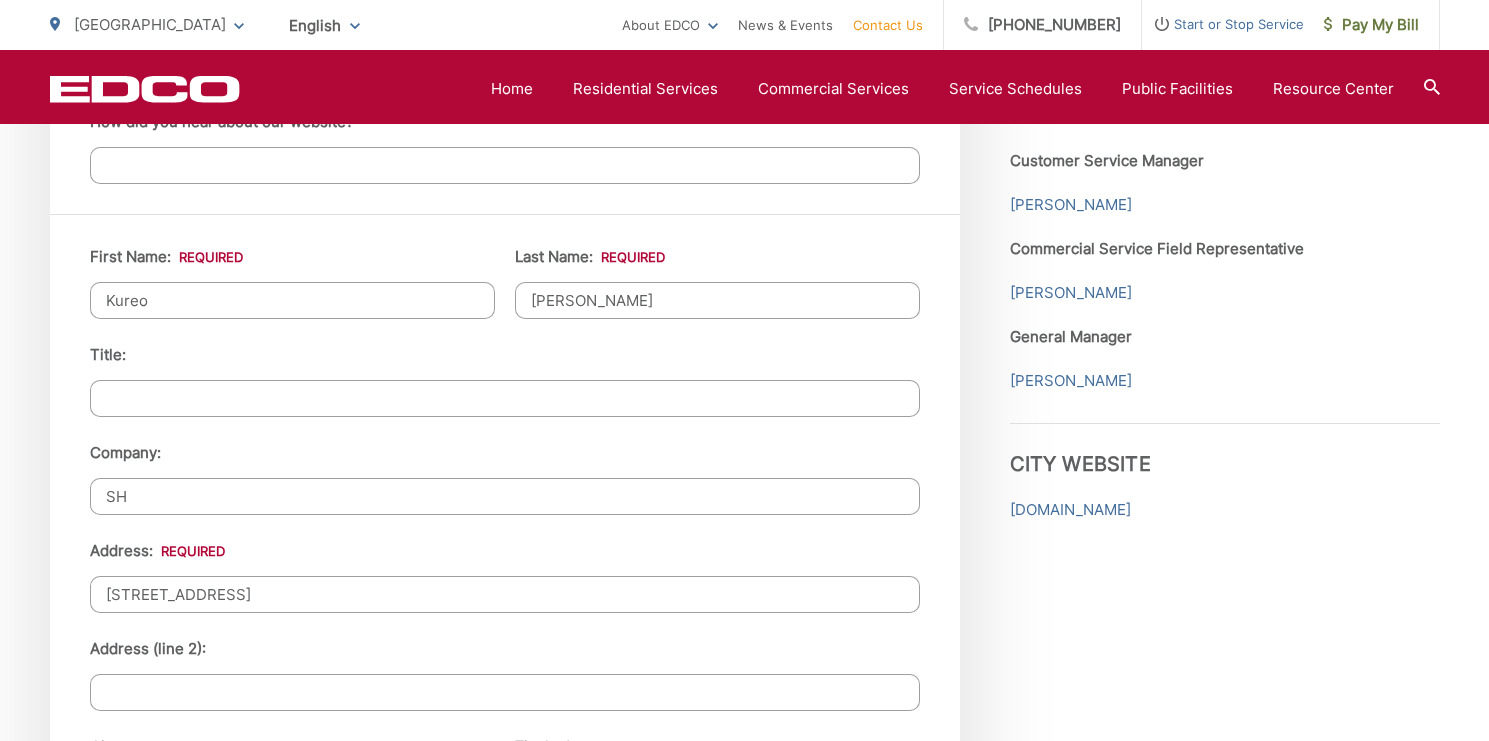 type on "S" 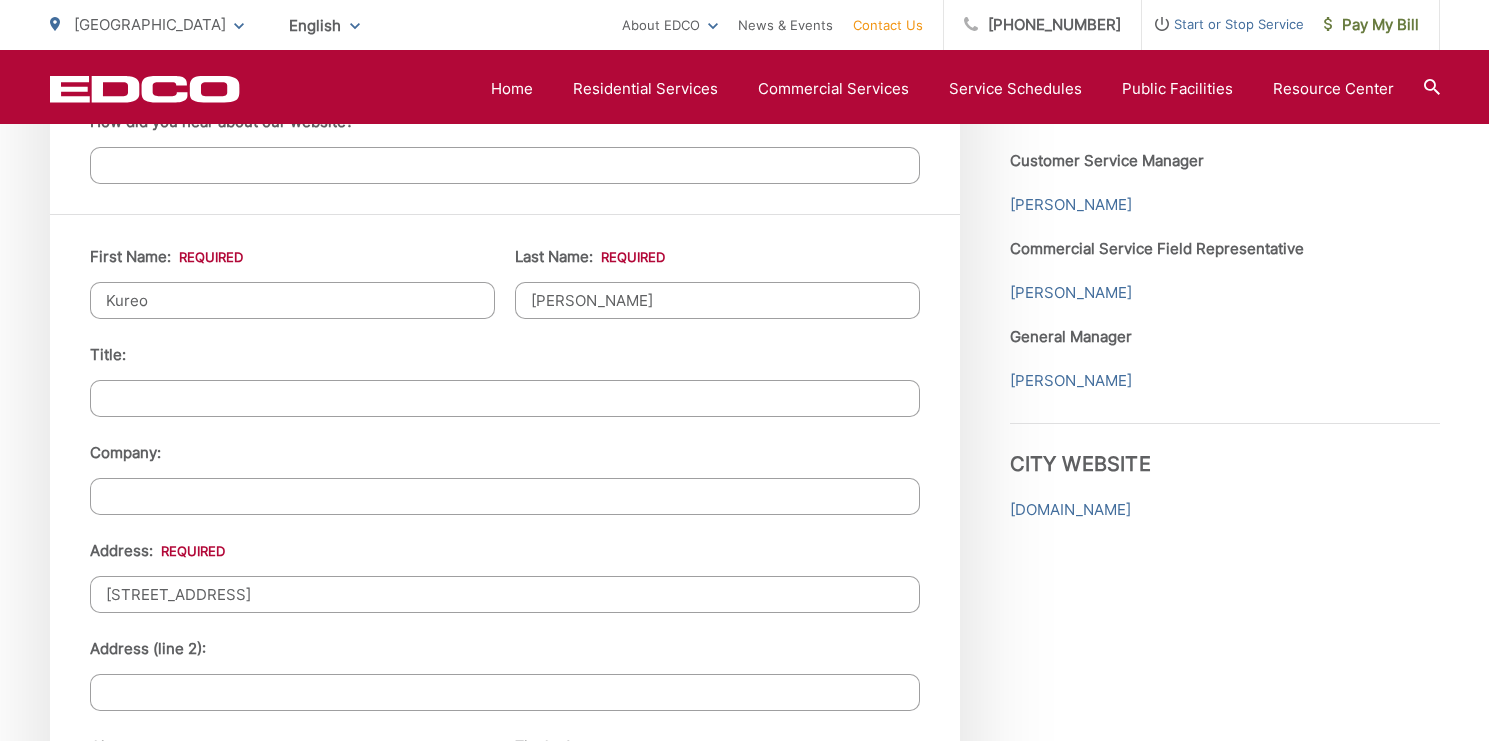 type 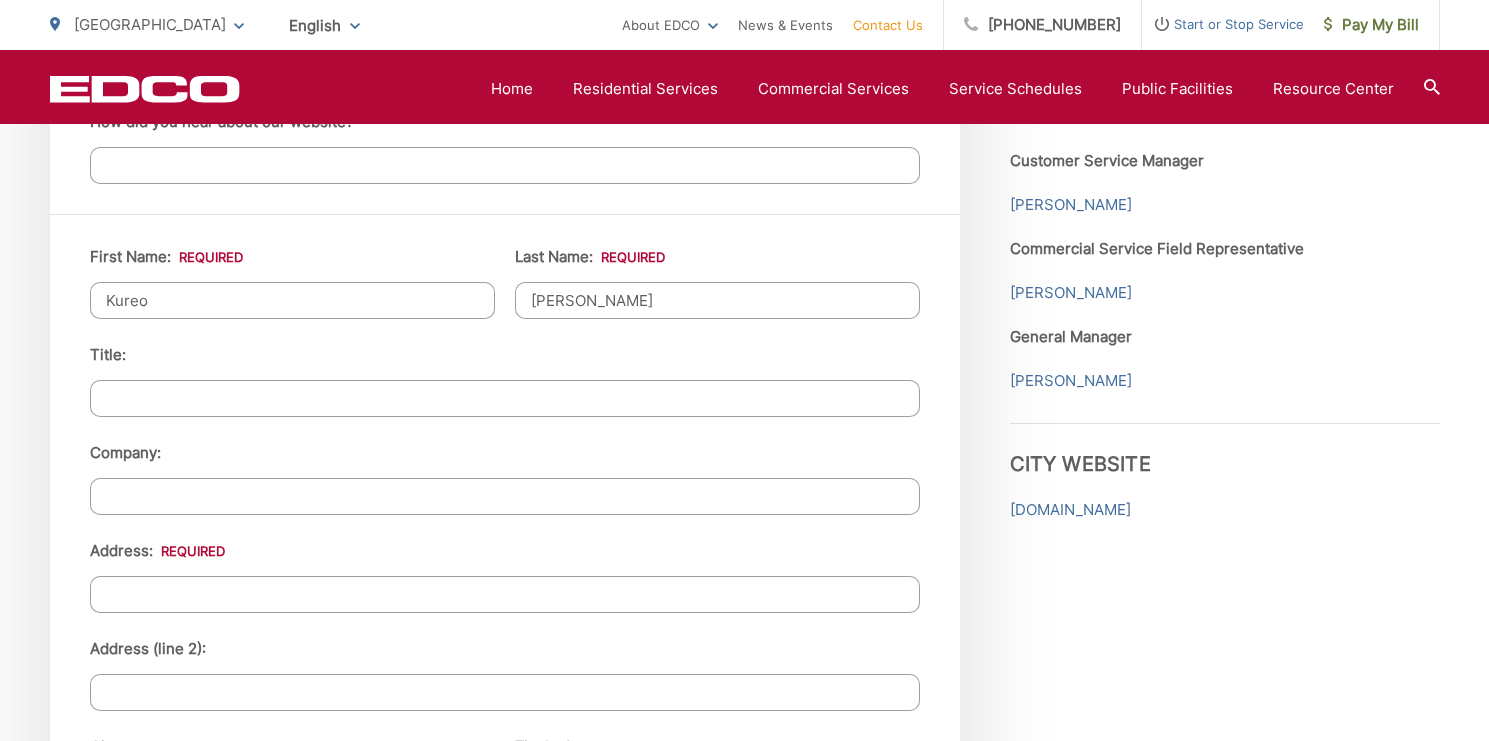 click on "Address: *" at bounding box center [505, 594] 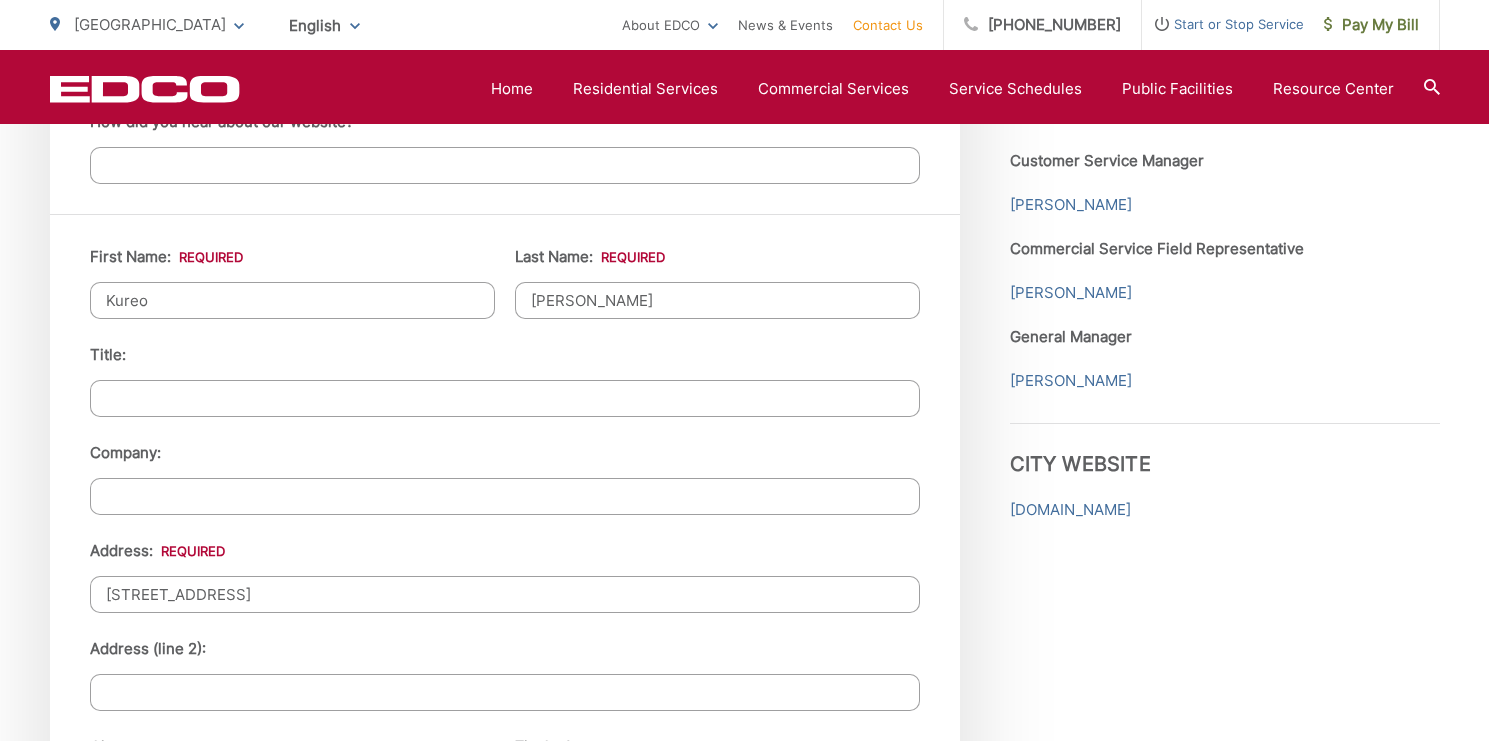type on "Sony Honda Mobility of America" 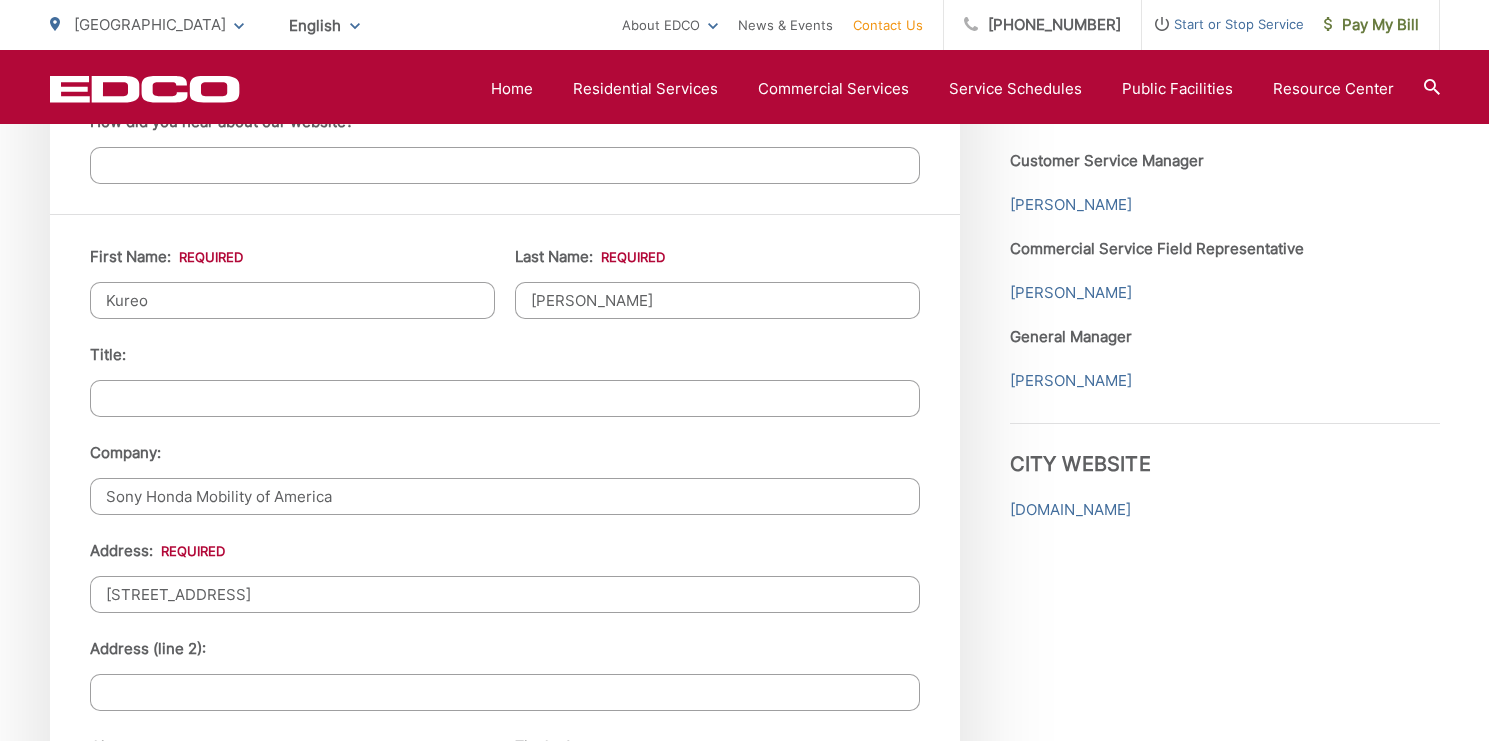 type on "90275" 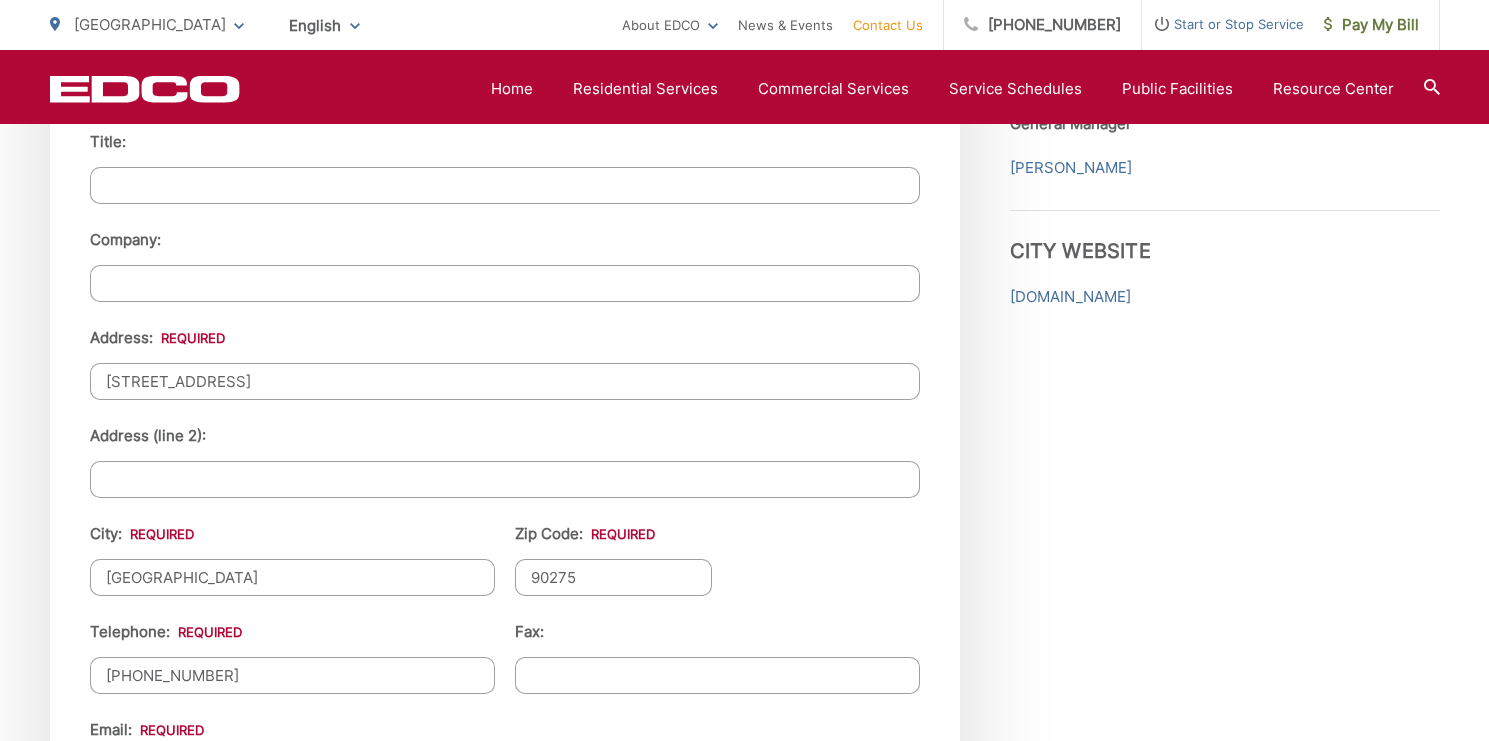 scroll, scrollTop: 2016, scrollLeft: 0, axis: vertical 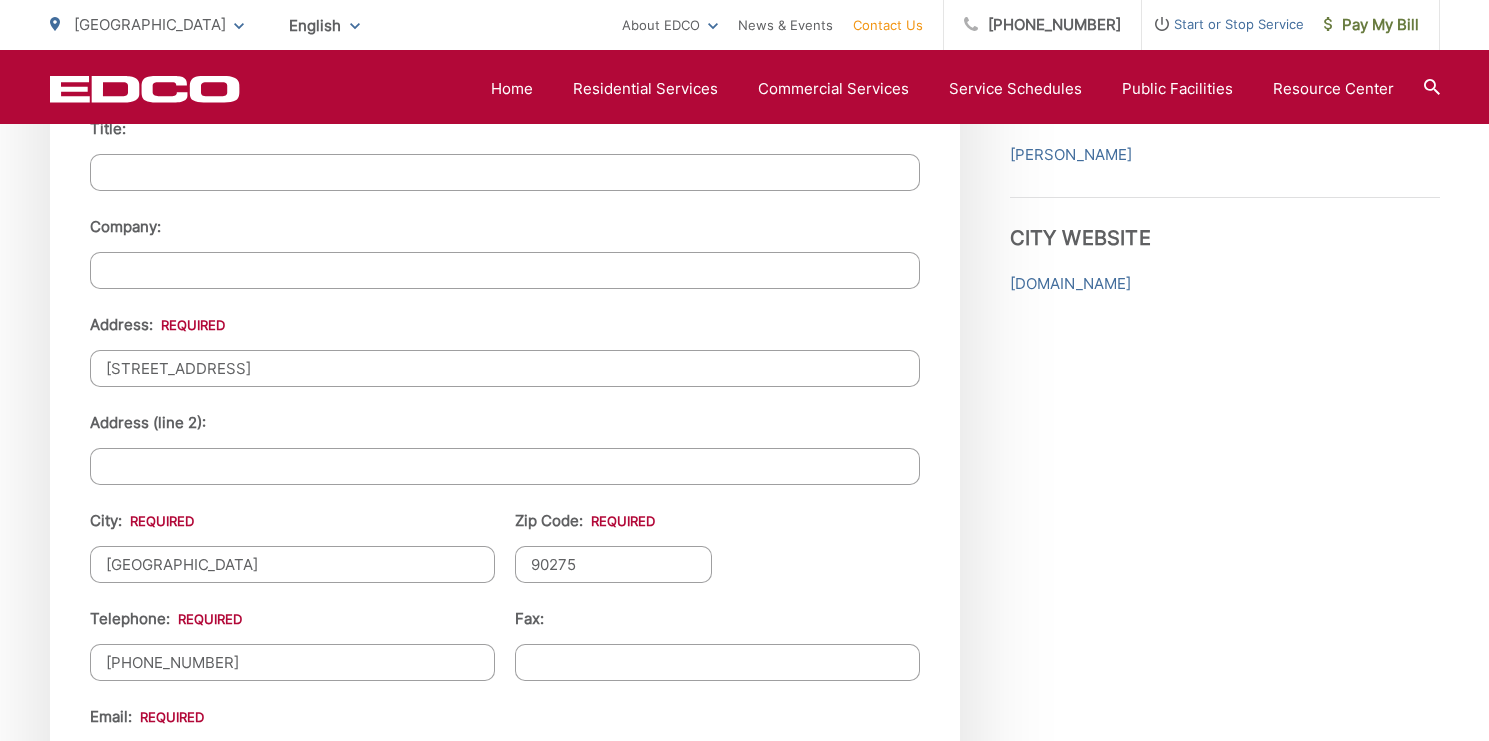 type 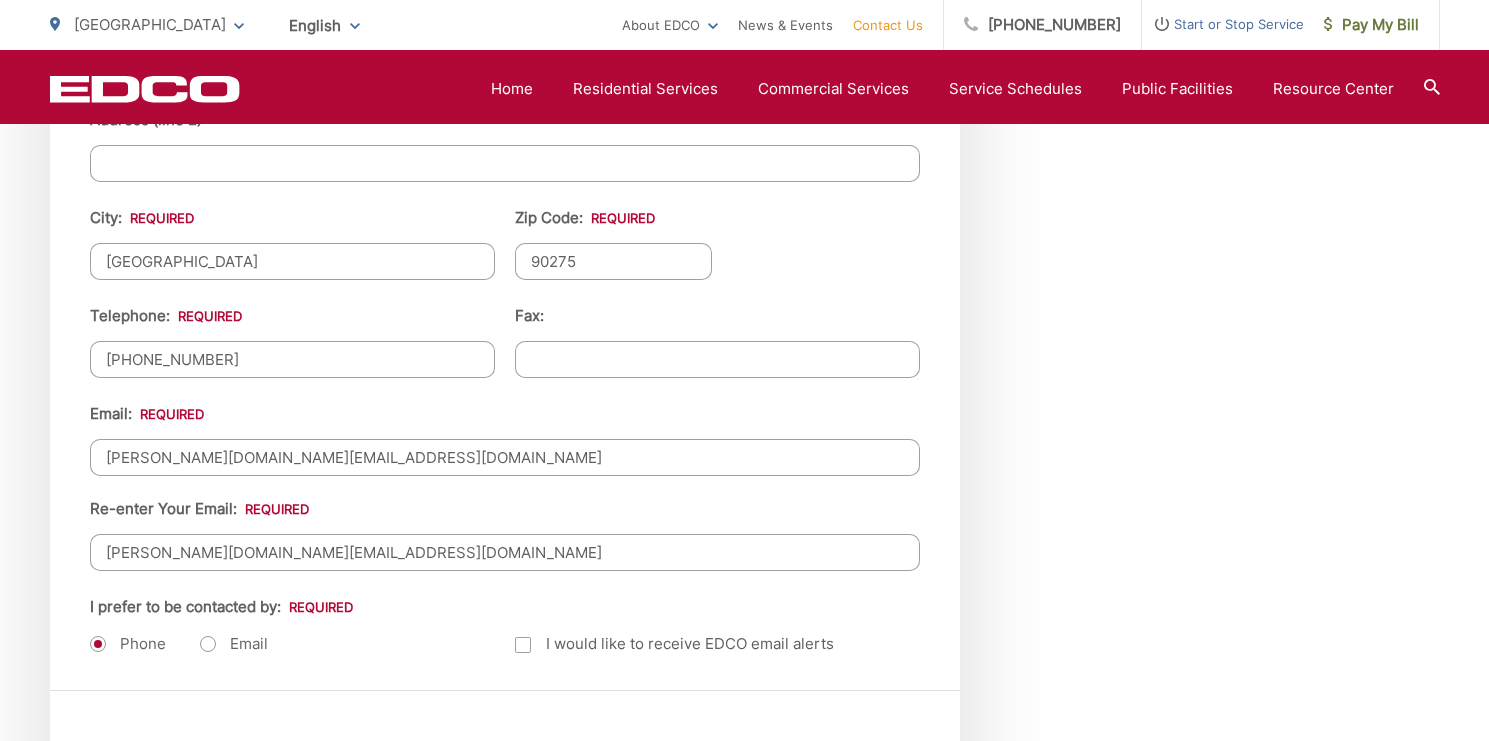 scroll, scrollTop: 2421, scrollLeft: 0, axis: vertical 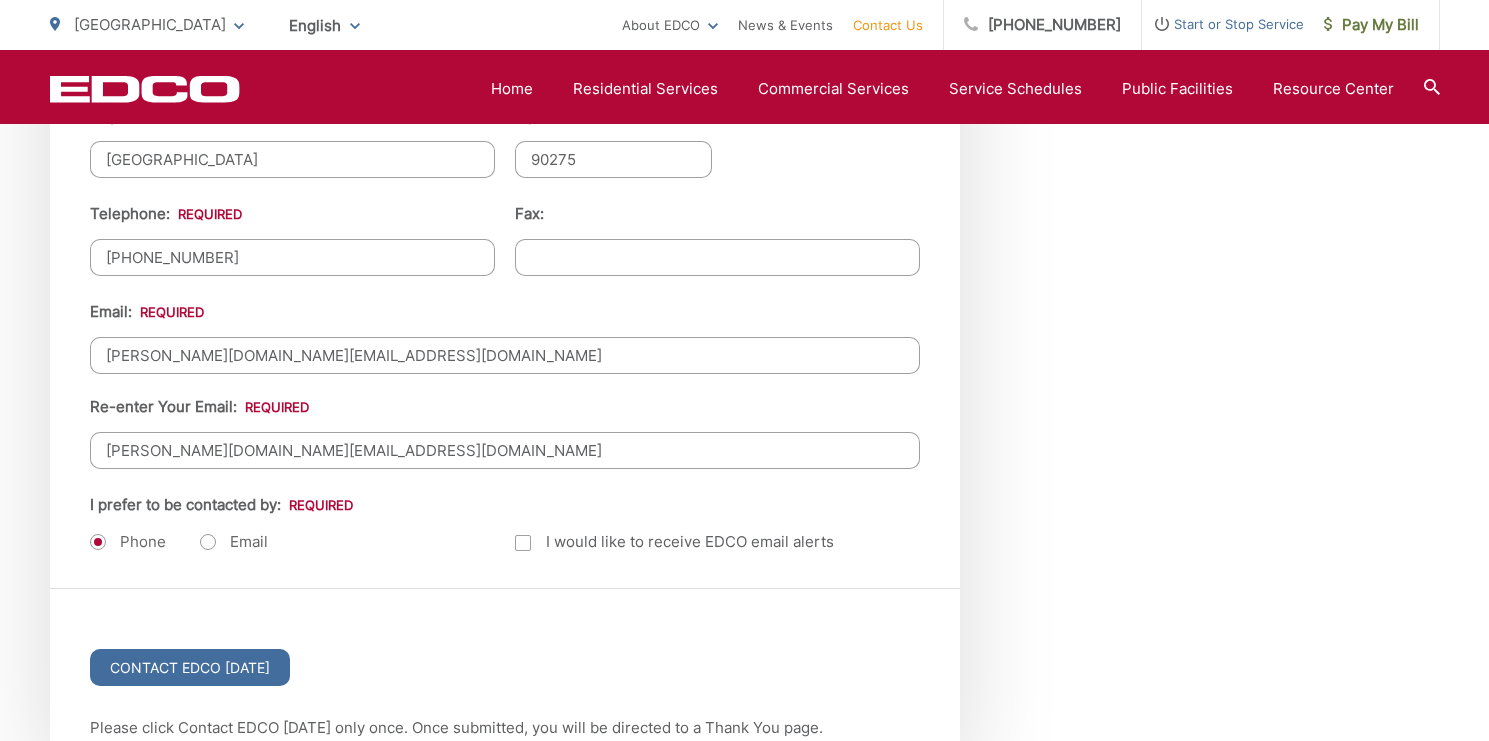 type on "[GEOGRAPHIC_DATA]" 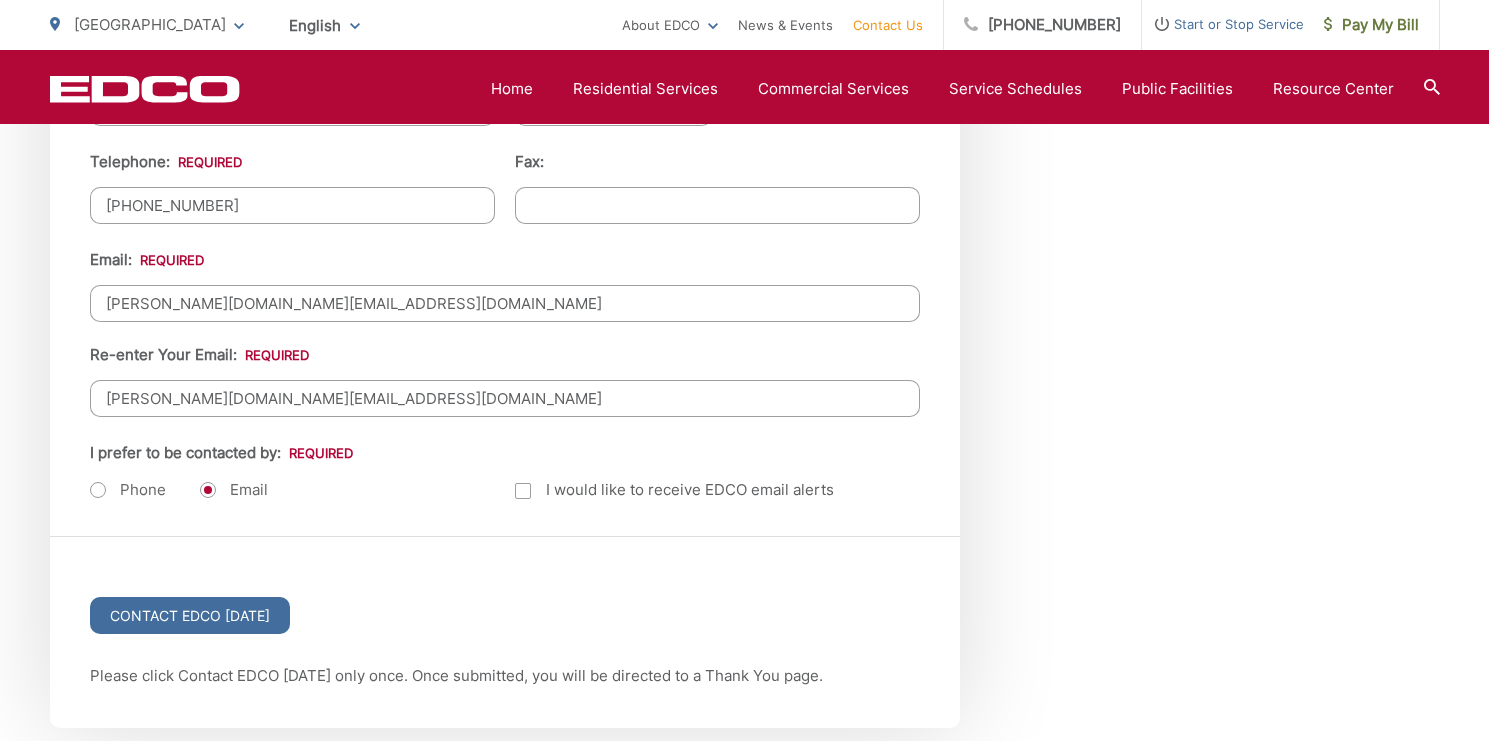 scroll, scrollTop: 2713, scrollLeft: 0, axis: vertical 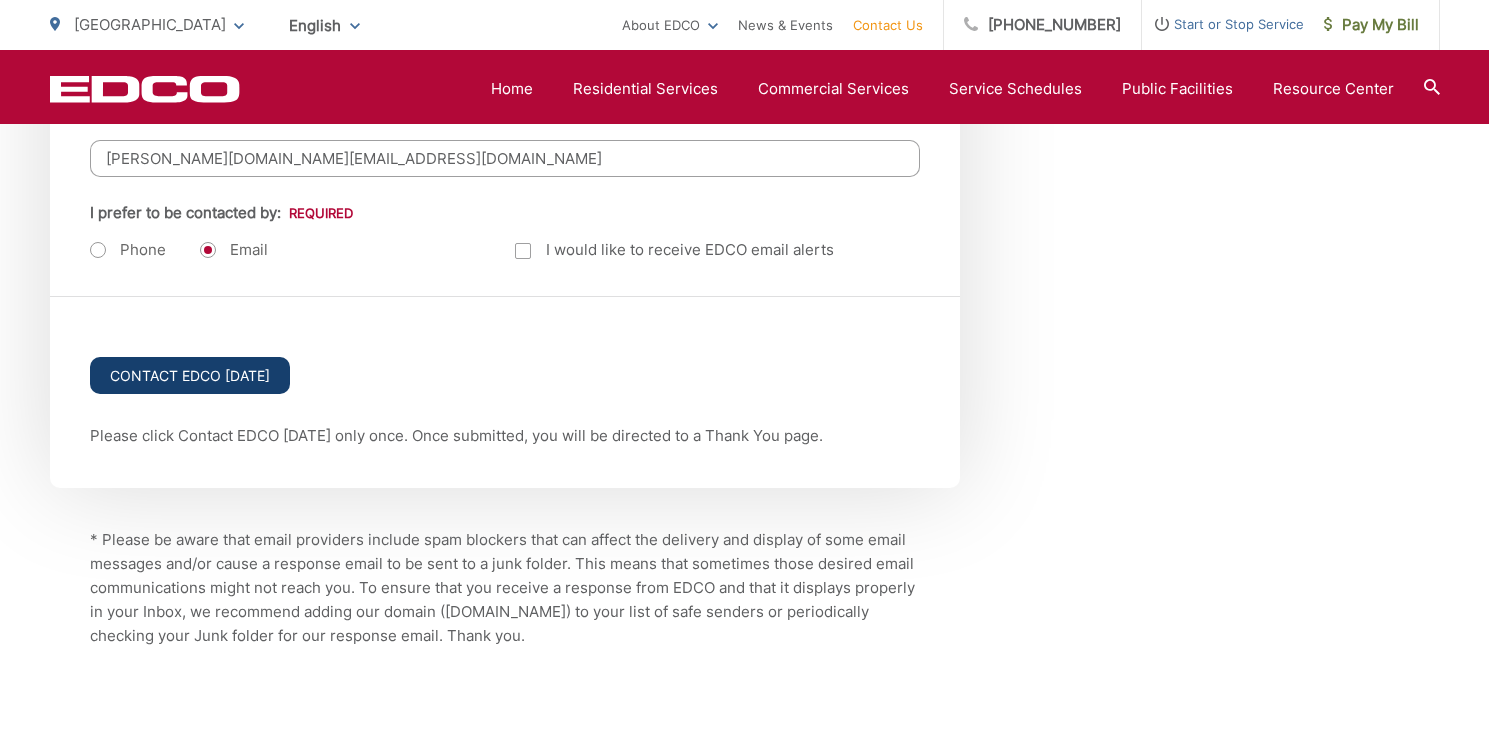 click on "Contact EDCO Today" at bounding box center (190, 375) 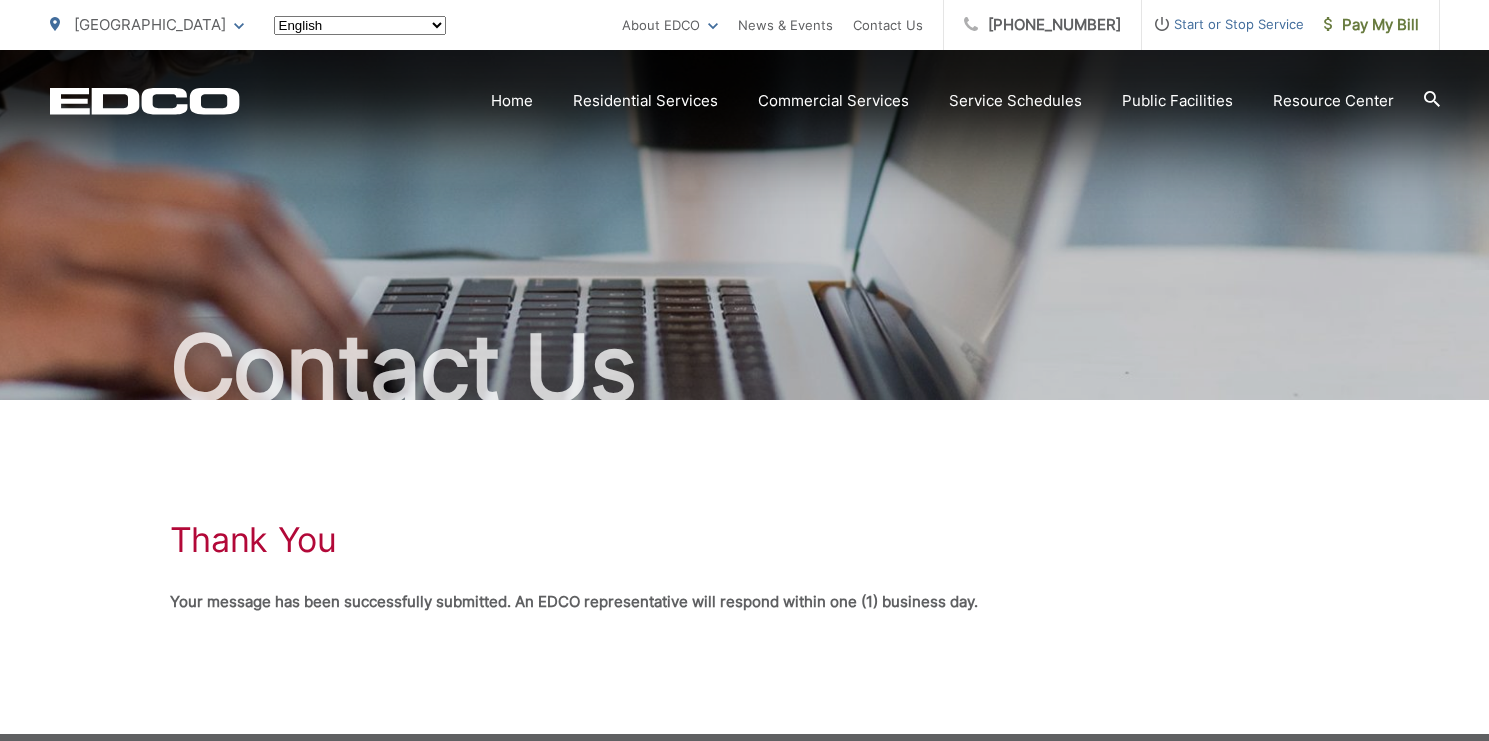 scroll, scrollTop: 0, scrollLeft: 0, axis: both 